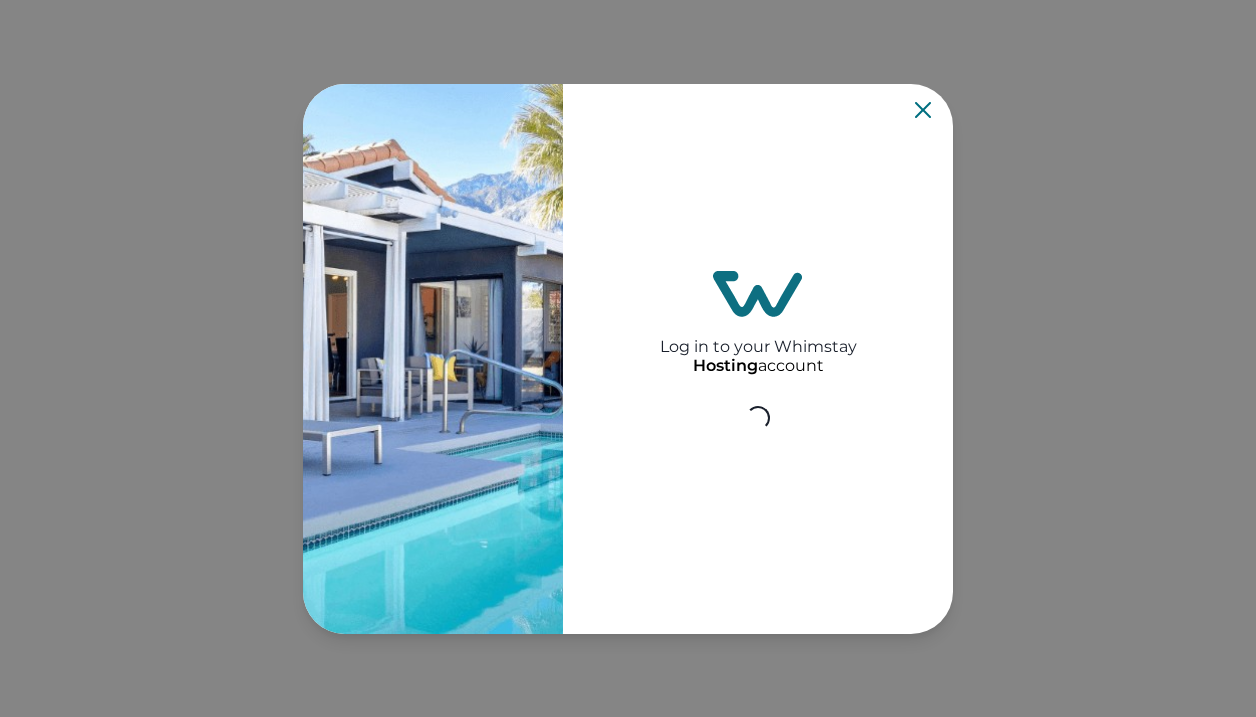 scroll, scrollTop: 0, scrollLeft: 0, axis: both 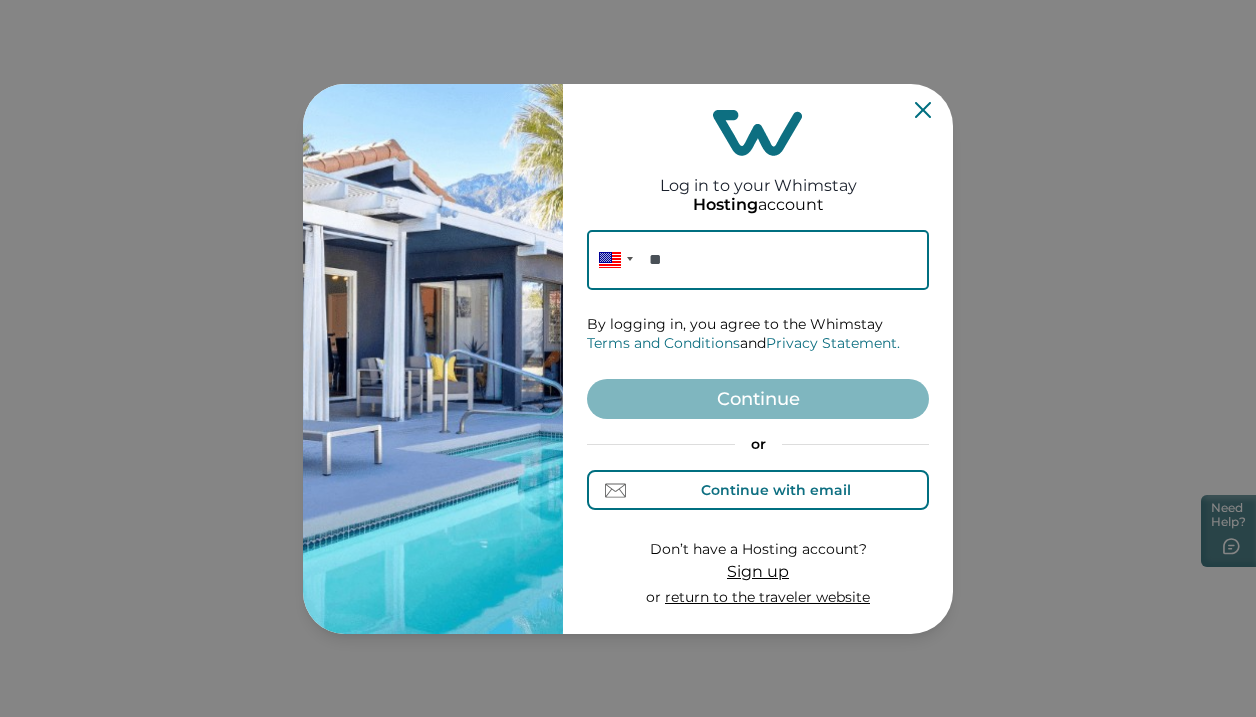 click on "Continue with email" at bounding box center [758, 490] 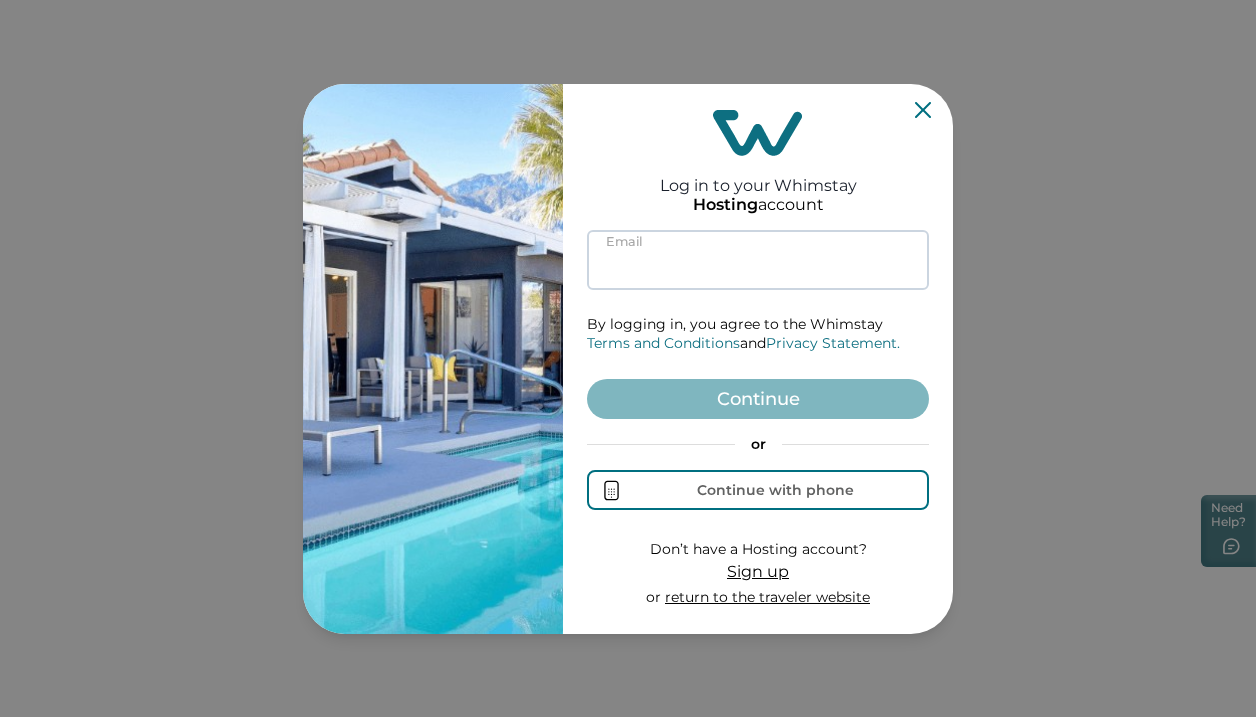click at bounding box center [758, 260] 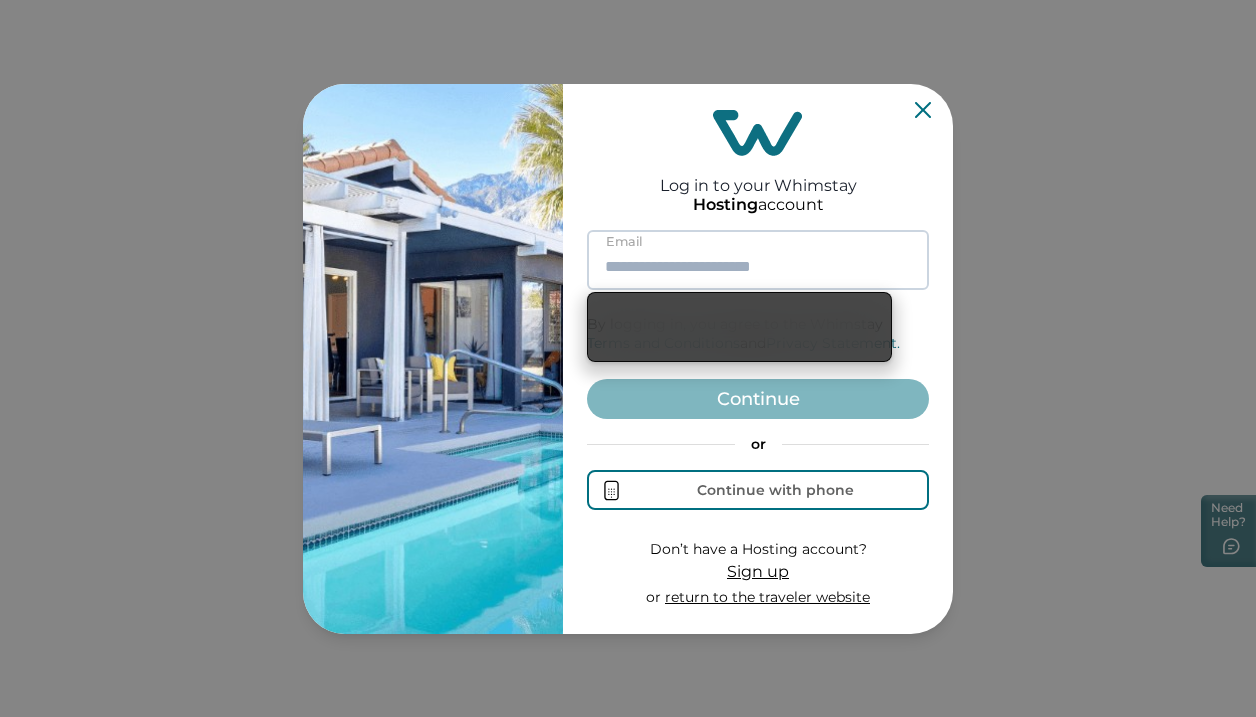paste on "**********" 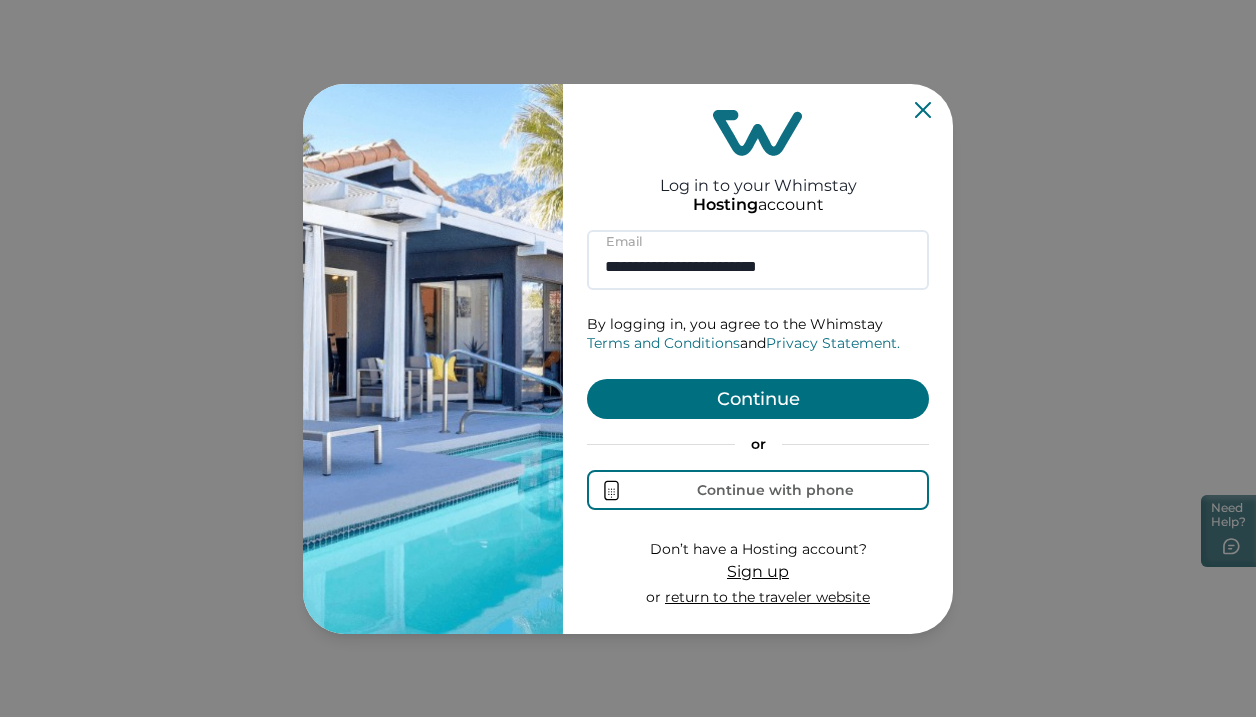 type on "**********" 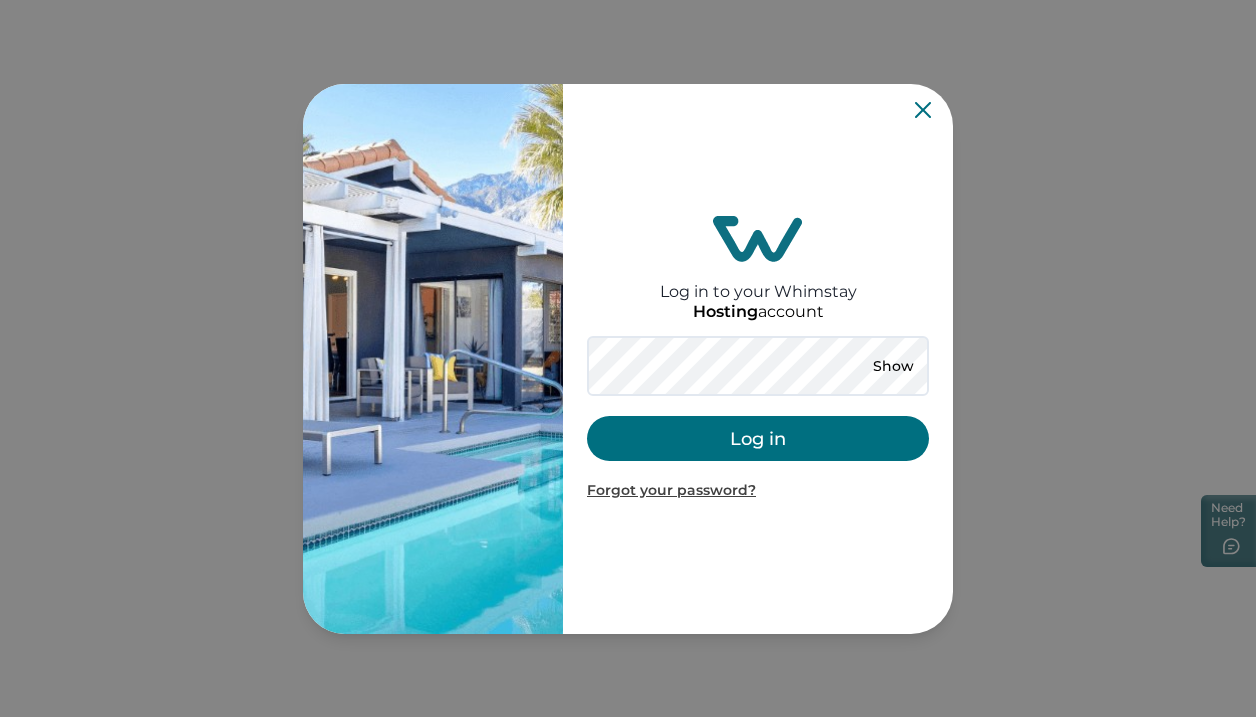 click on "Log in" at bounding box center (758, 438) 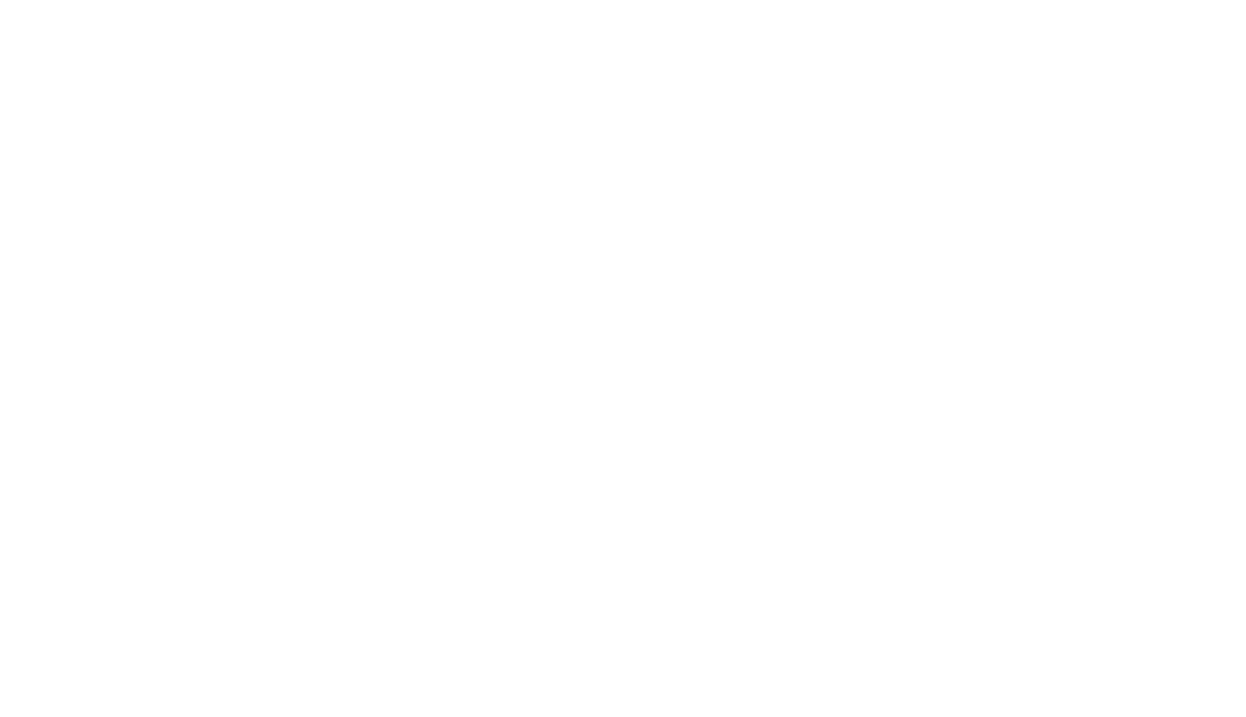 scroll, scrollTop: 0, scrollLeft: 0, axis: both 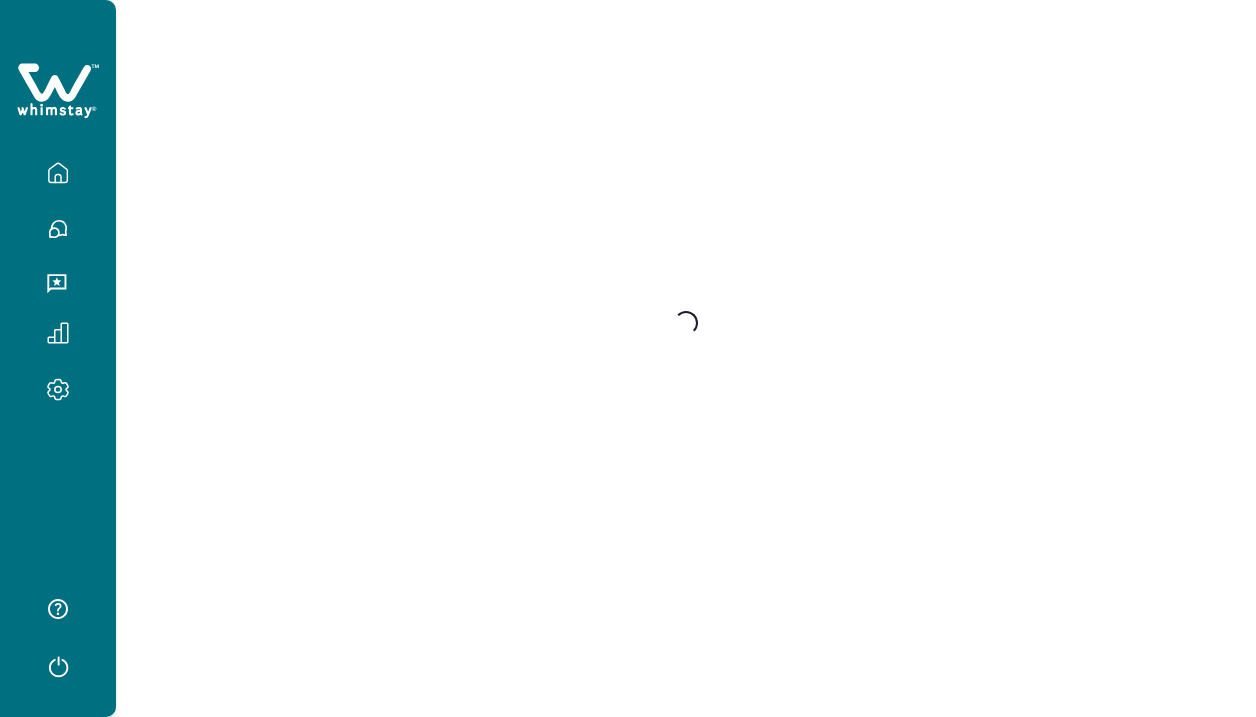 click 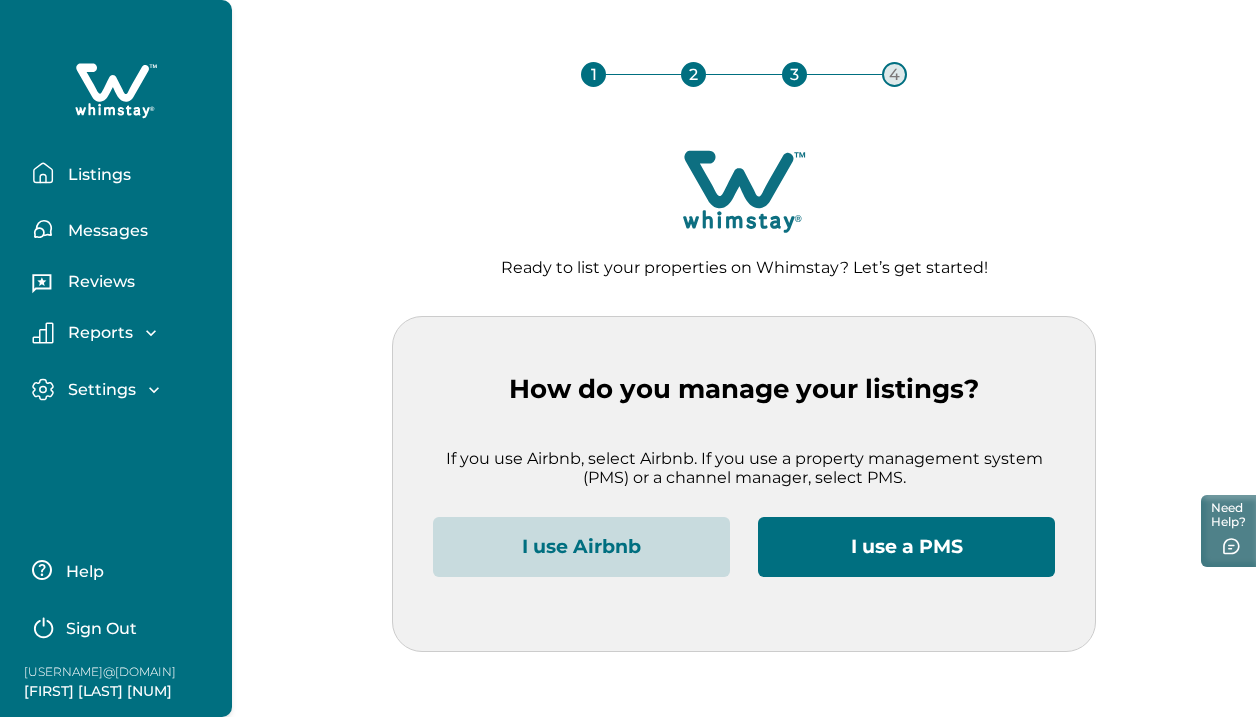 click on "Sign Out" at bounding box center [101, 629] 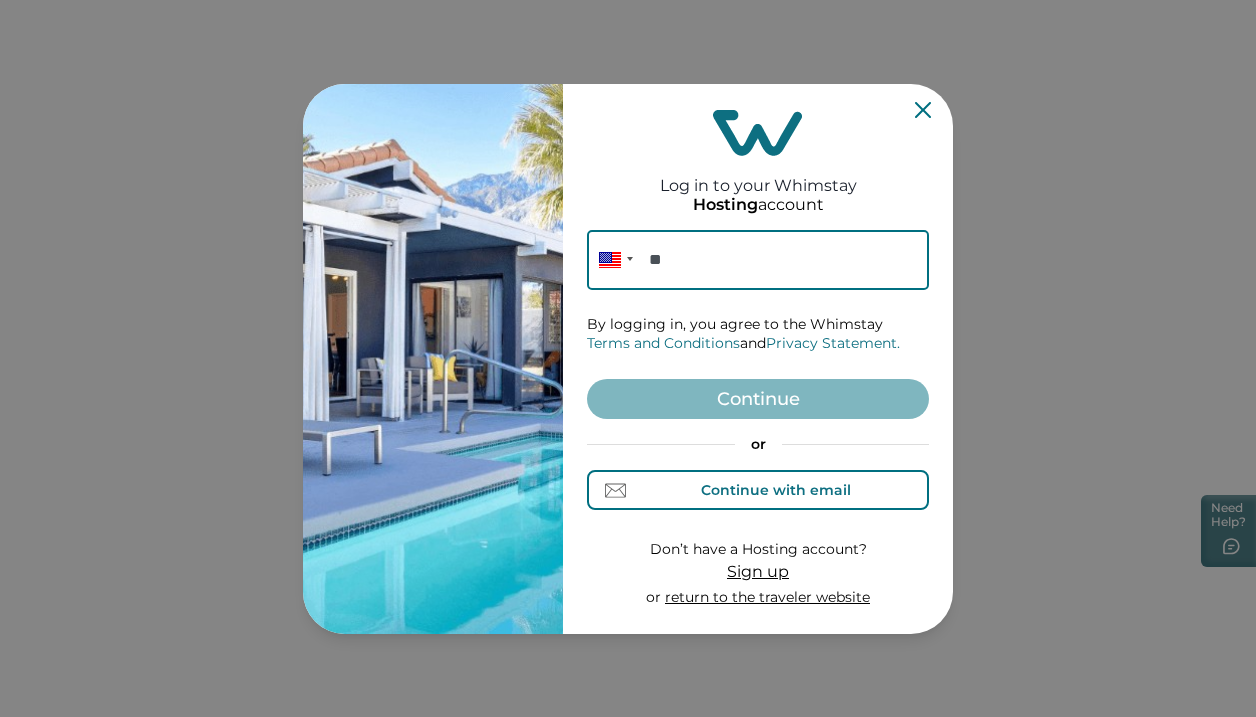 click on "Continue with email" at bounding box center [776, 490] 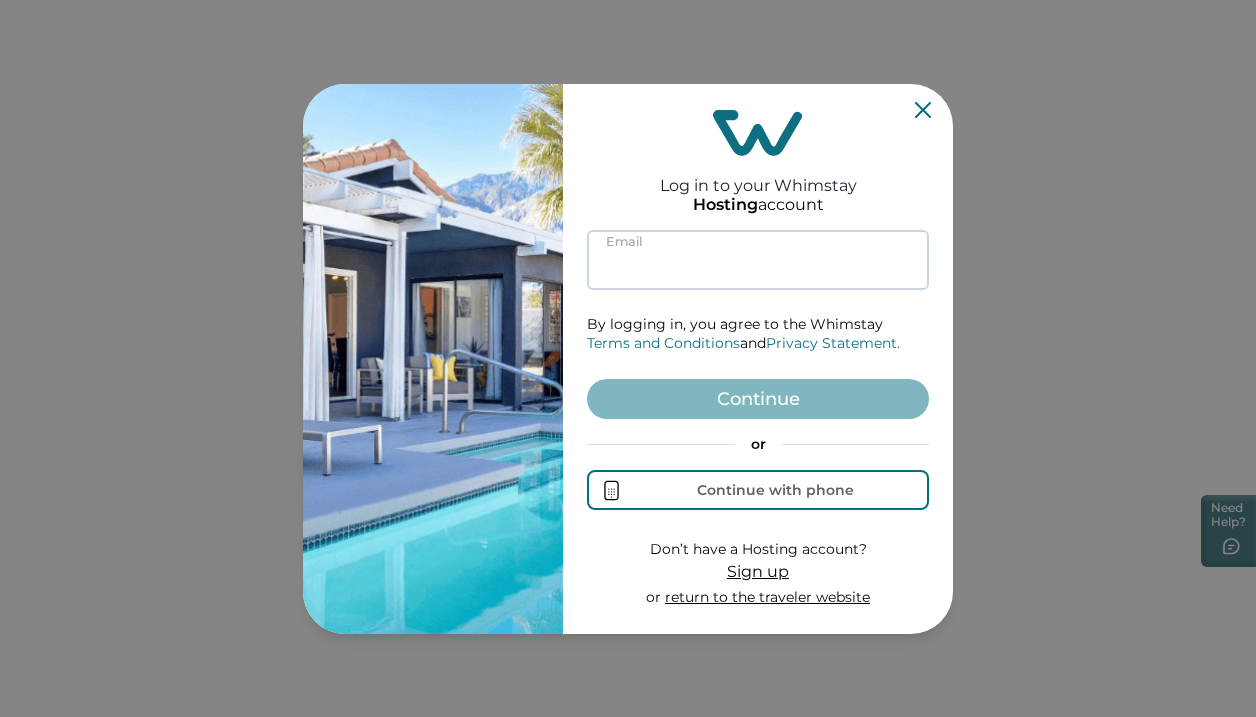 click at bounding box center (758, 260) 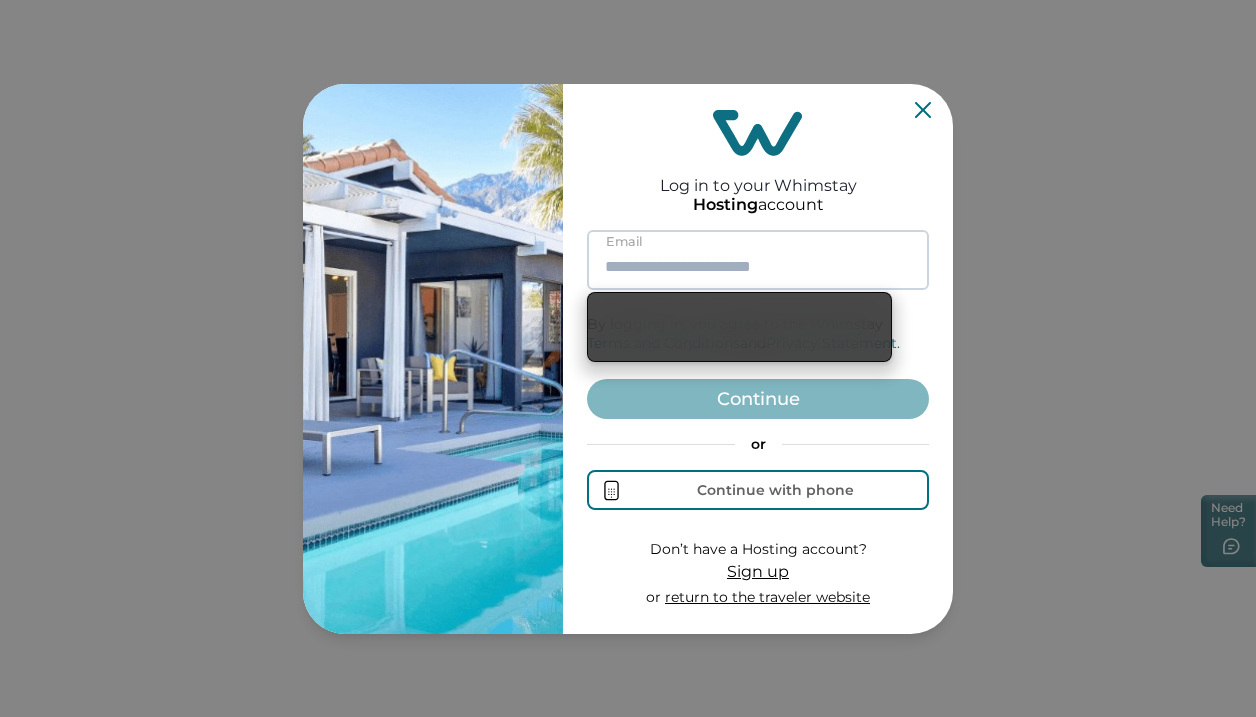 paste on "**********" 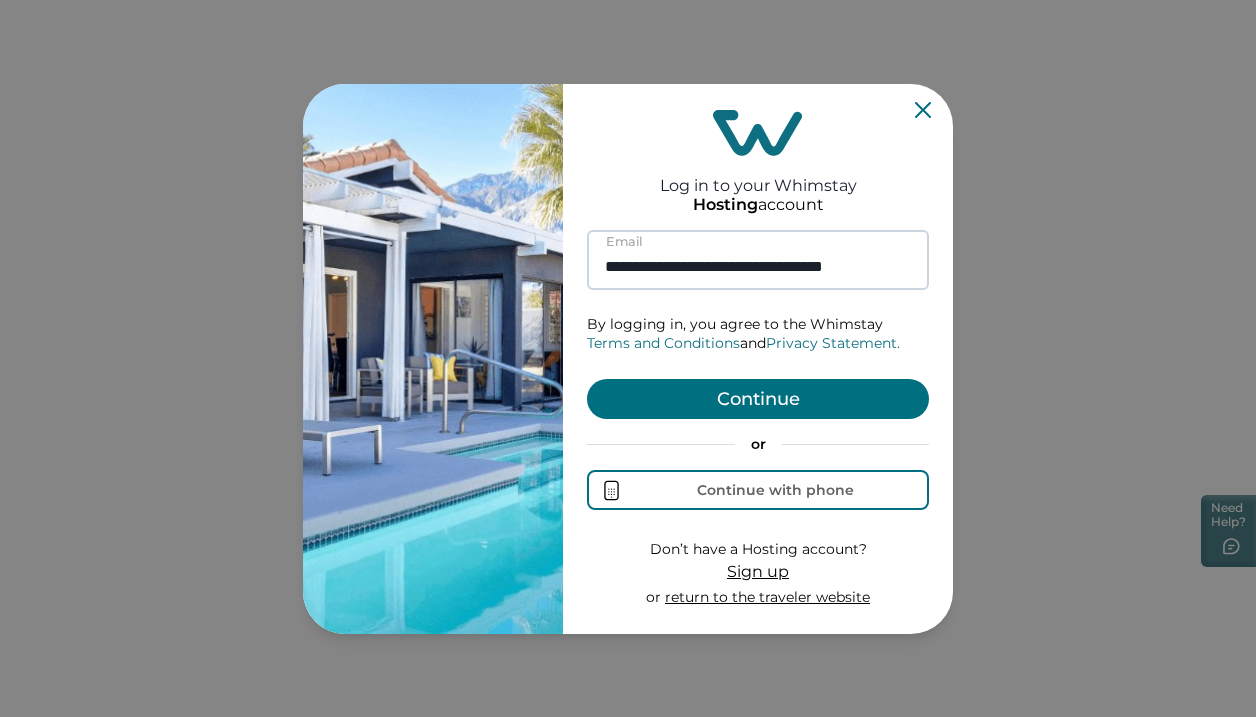 scroll, scrollTop: 0, scrollLeft: 15, axis: horizontal 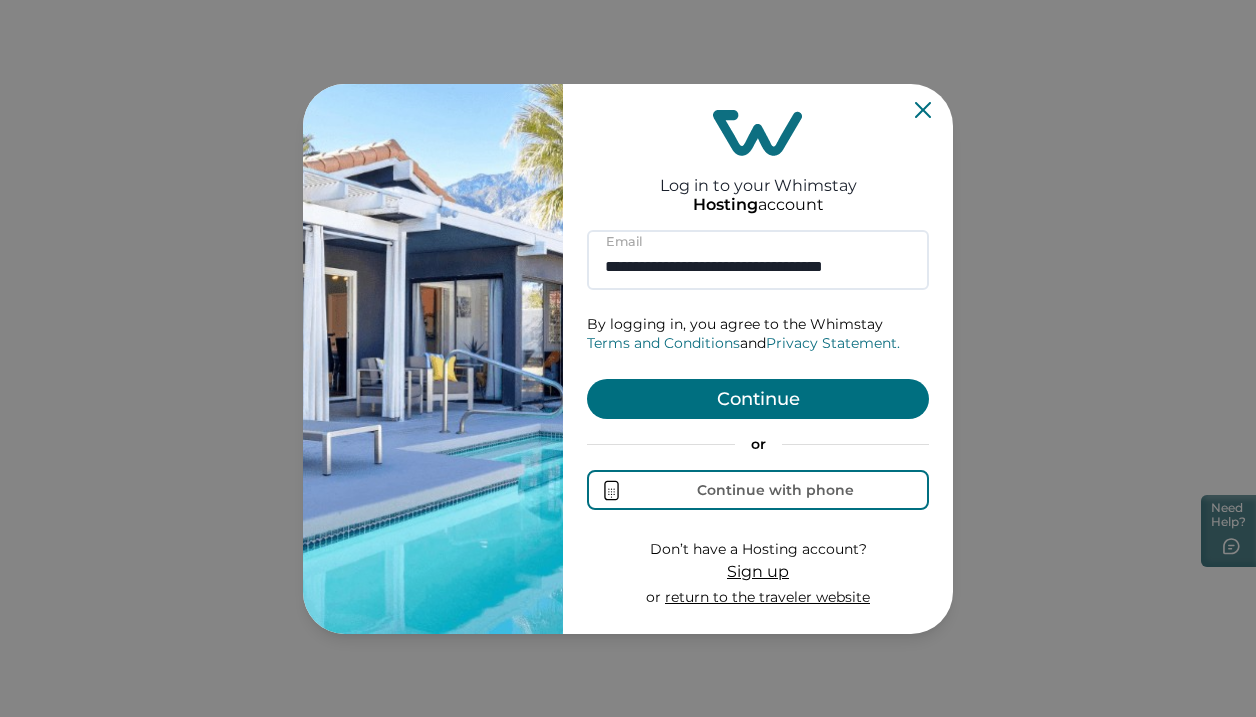type on "**********" 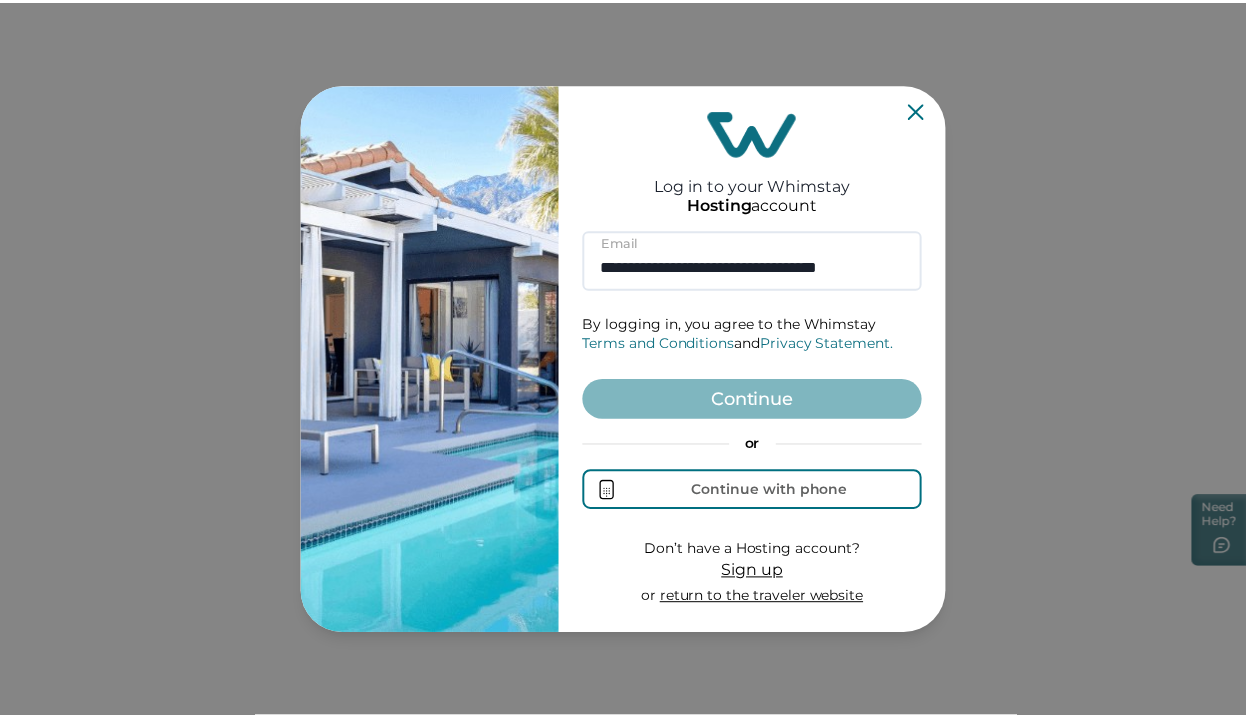 scroll, scrollTop: 0, scrollLeft: 0, axis: both 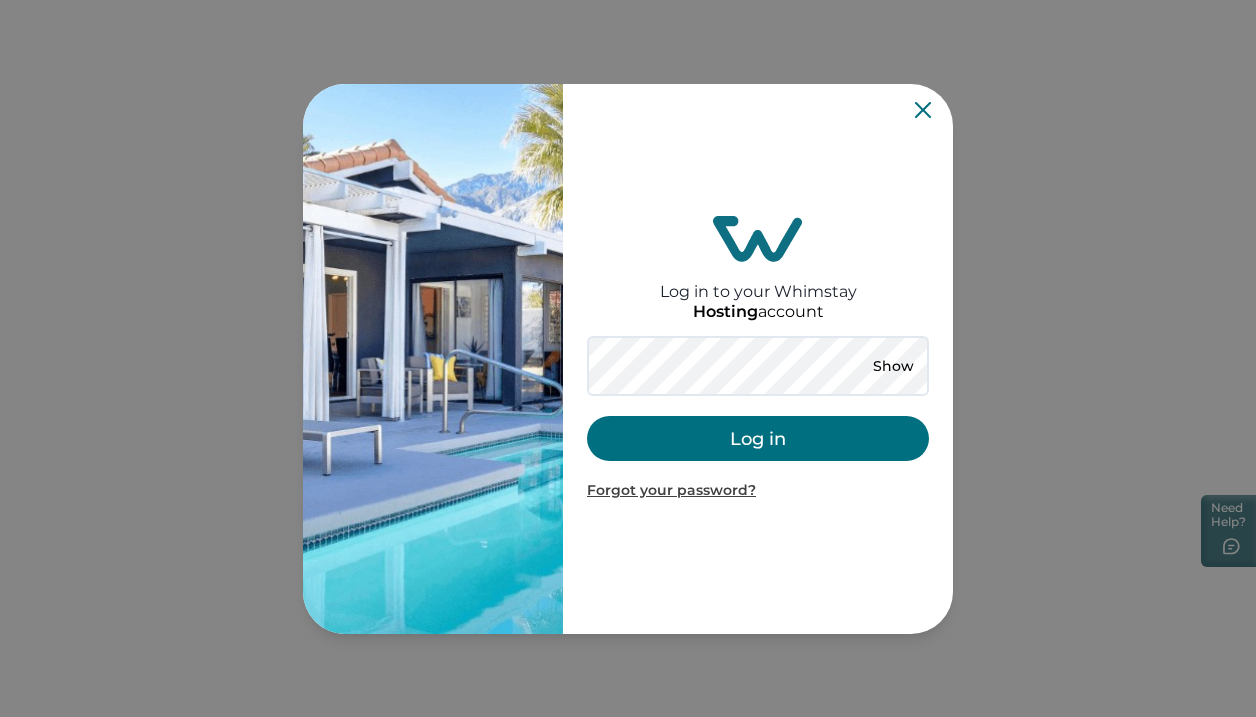 click on "Log in" at bounding box center [758, 438] 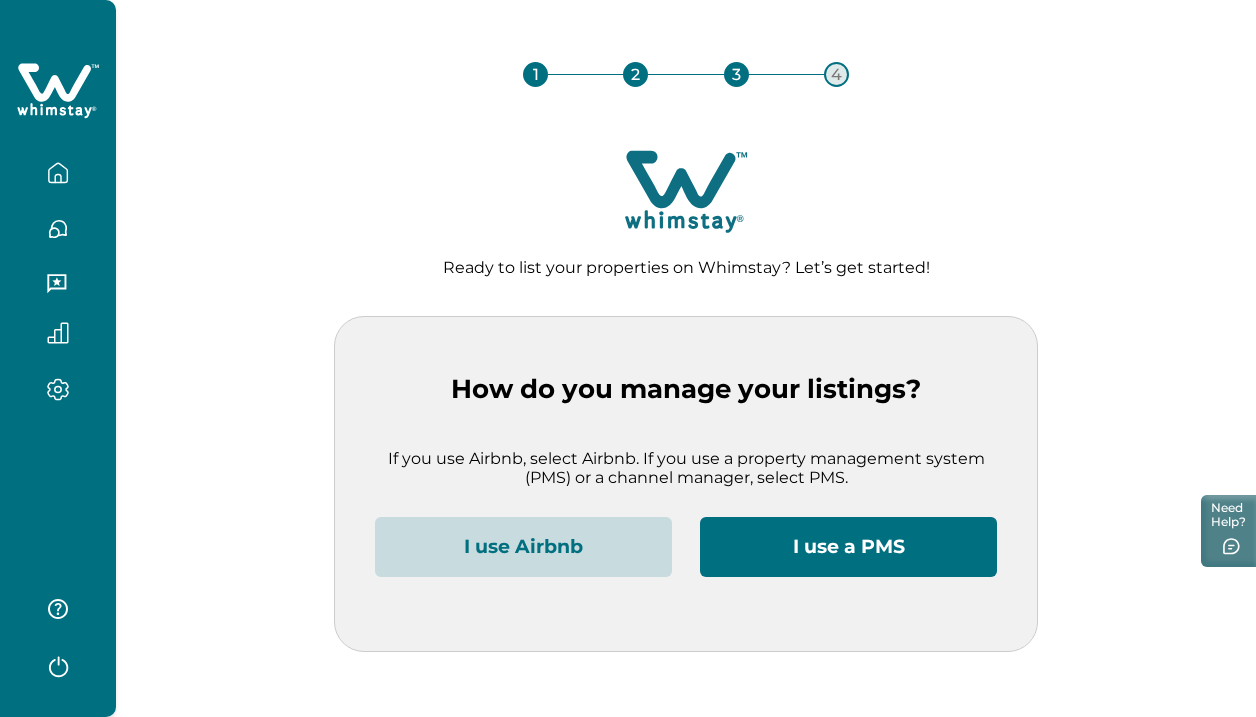 click on "I use Airbnb" at bounding box center (523, 547) 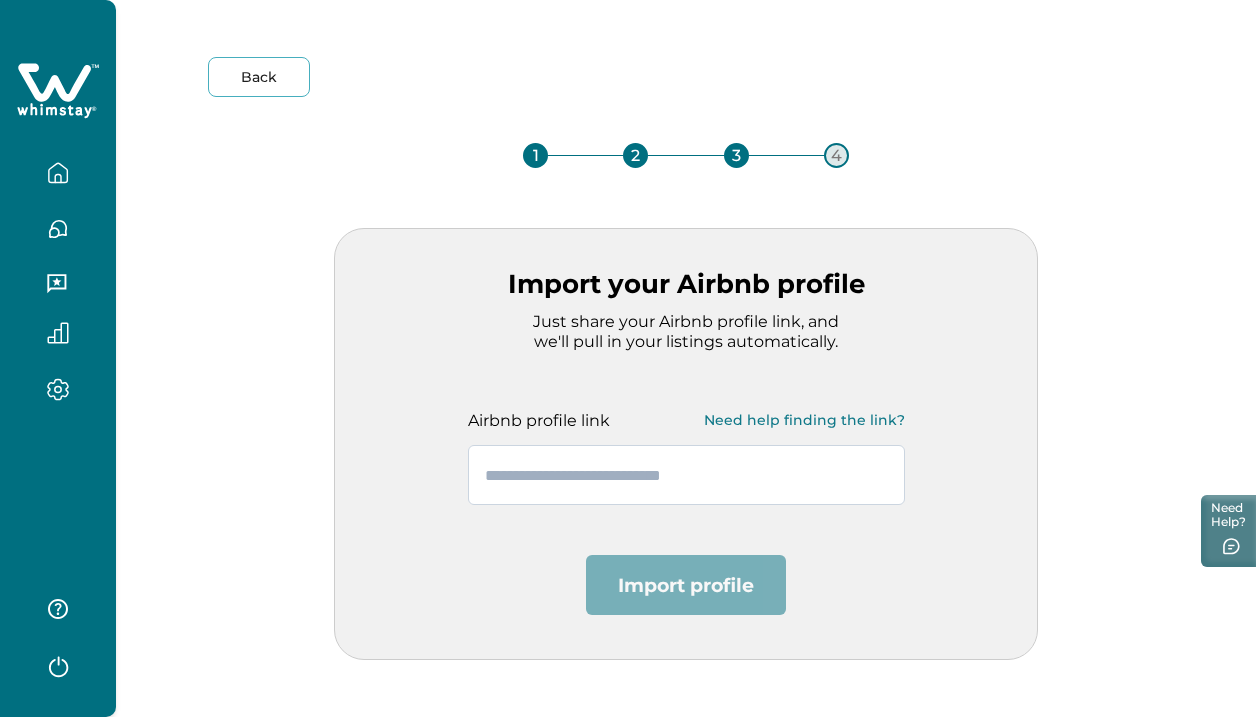 click at bounding box center (686, 475) 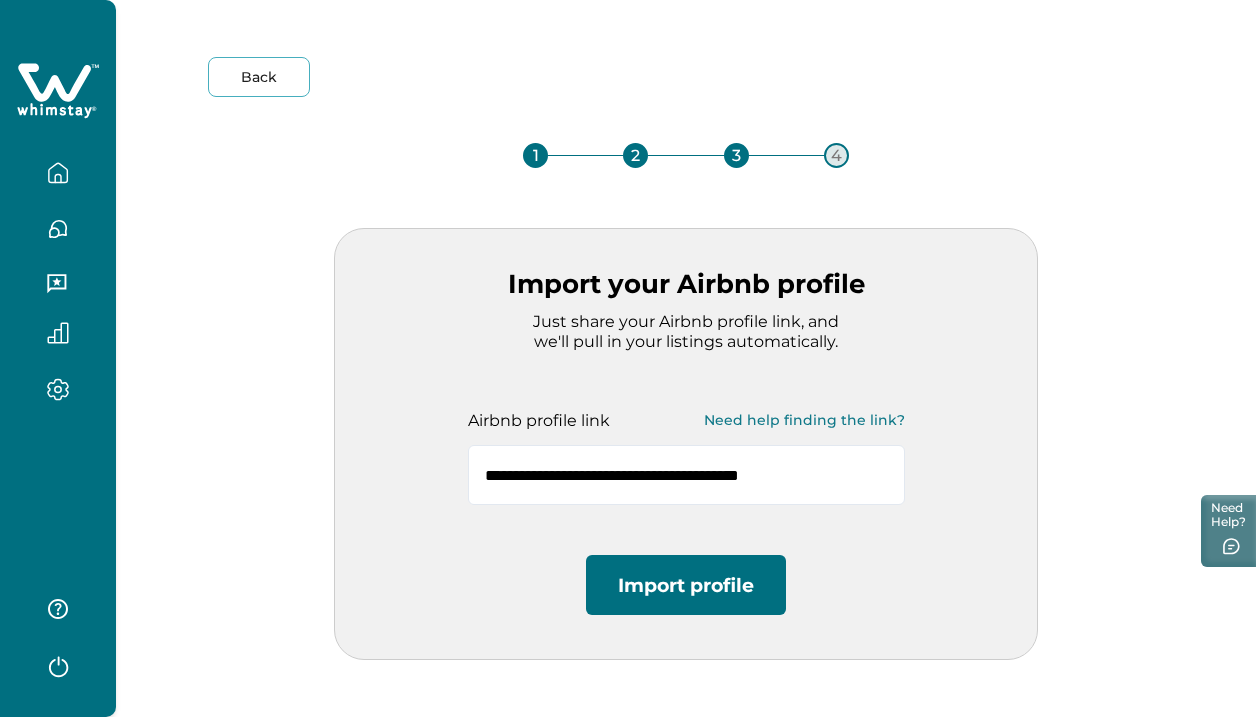 type on "**********" 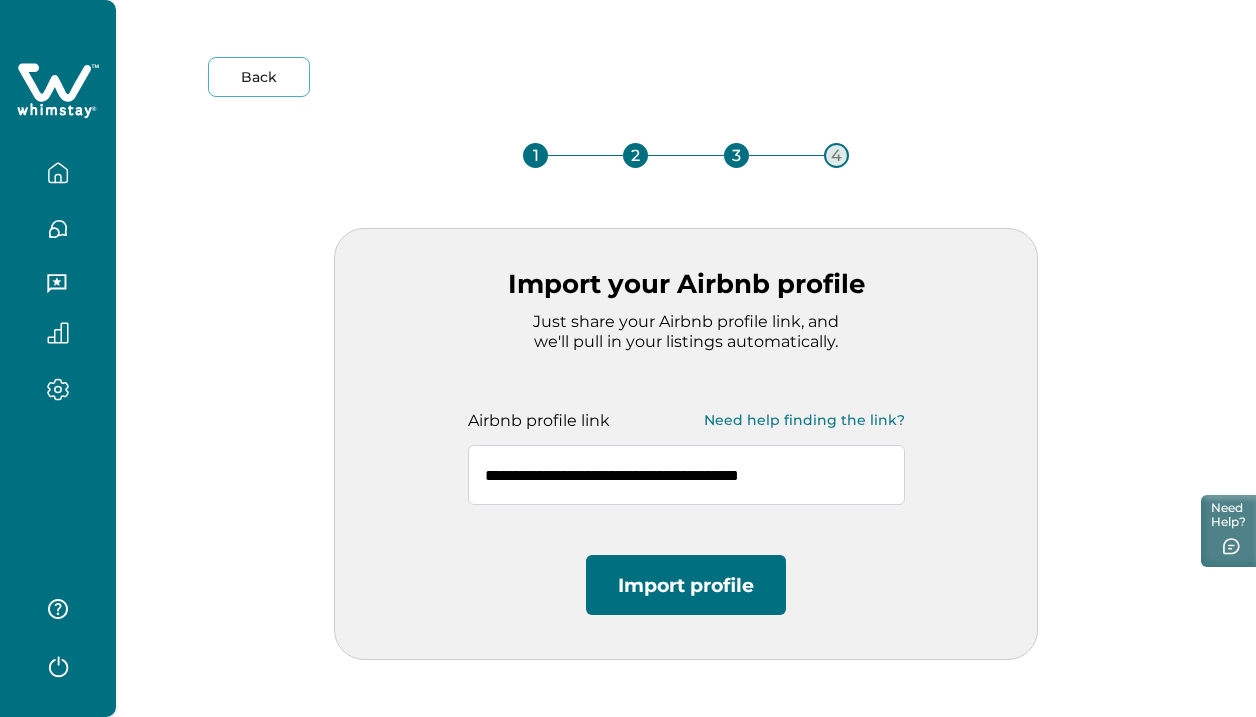 click on "**********" at bounding box center [686, 475] 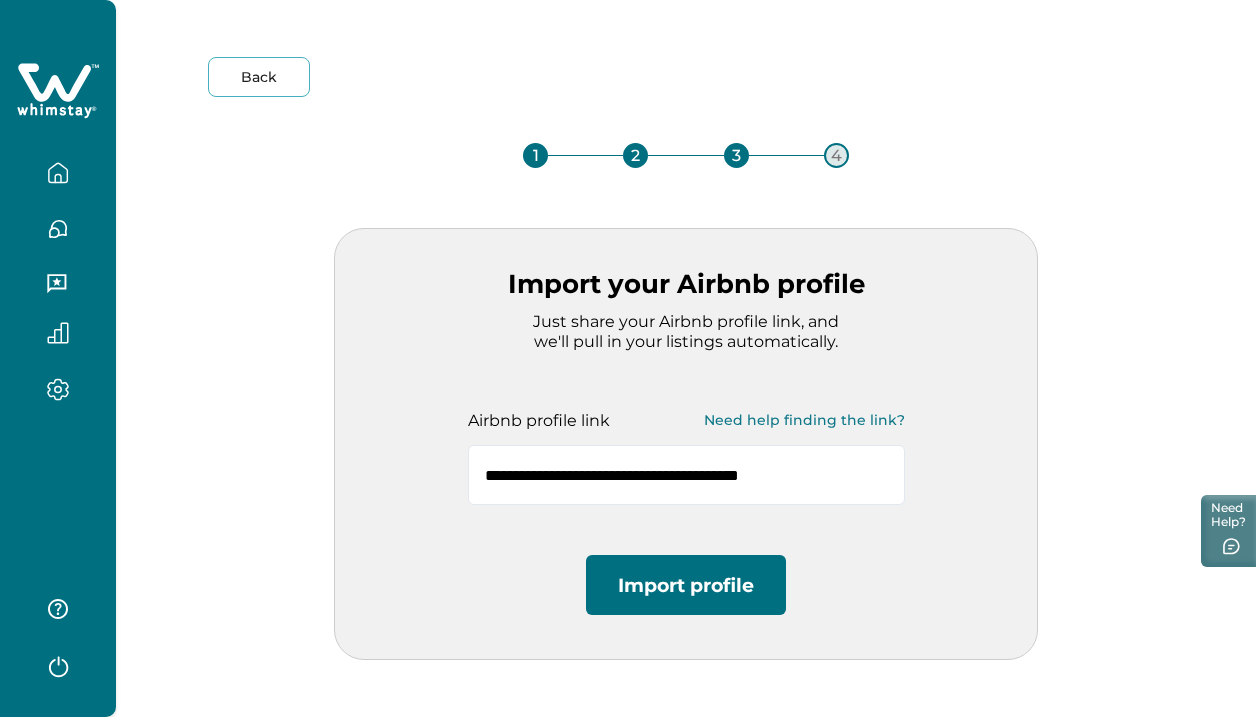 click 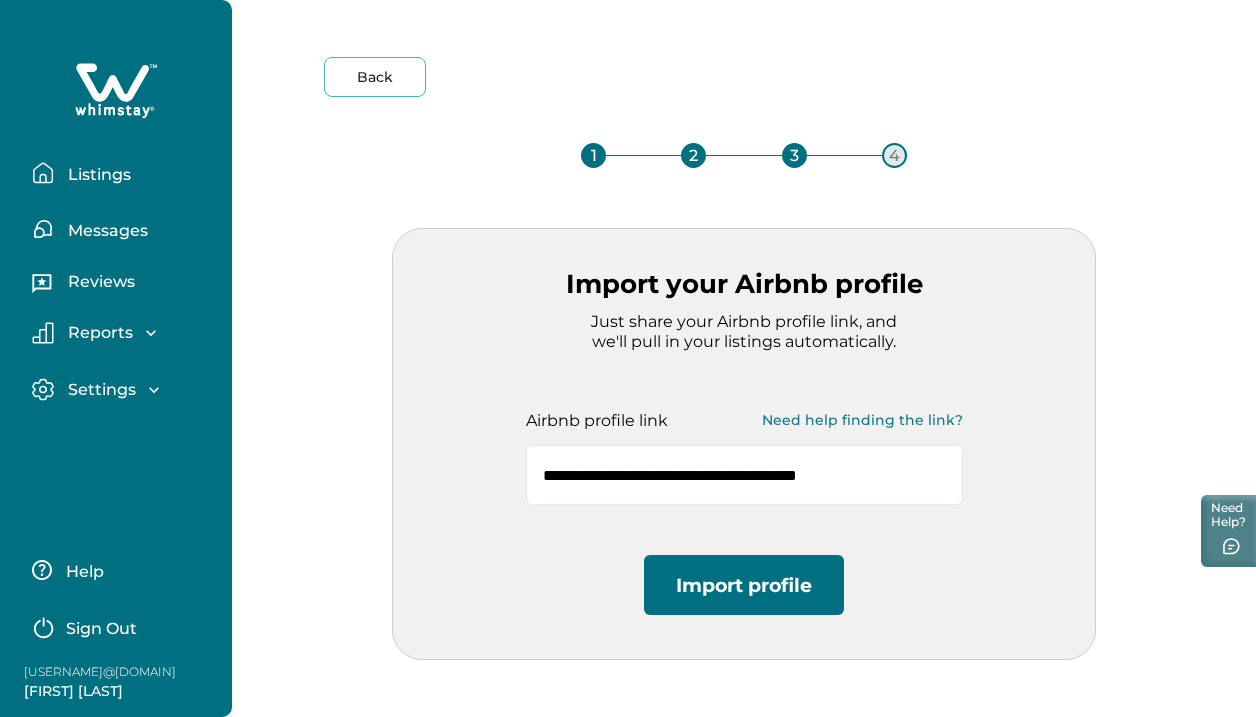 click on "Sign Out" at bounding box center [101, 629] 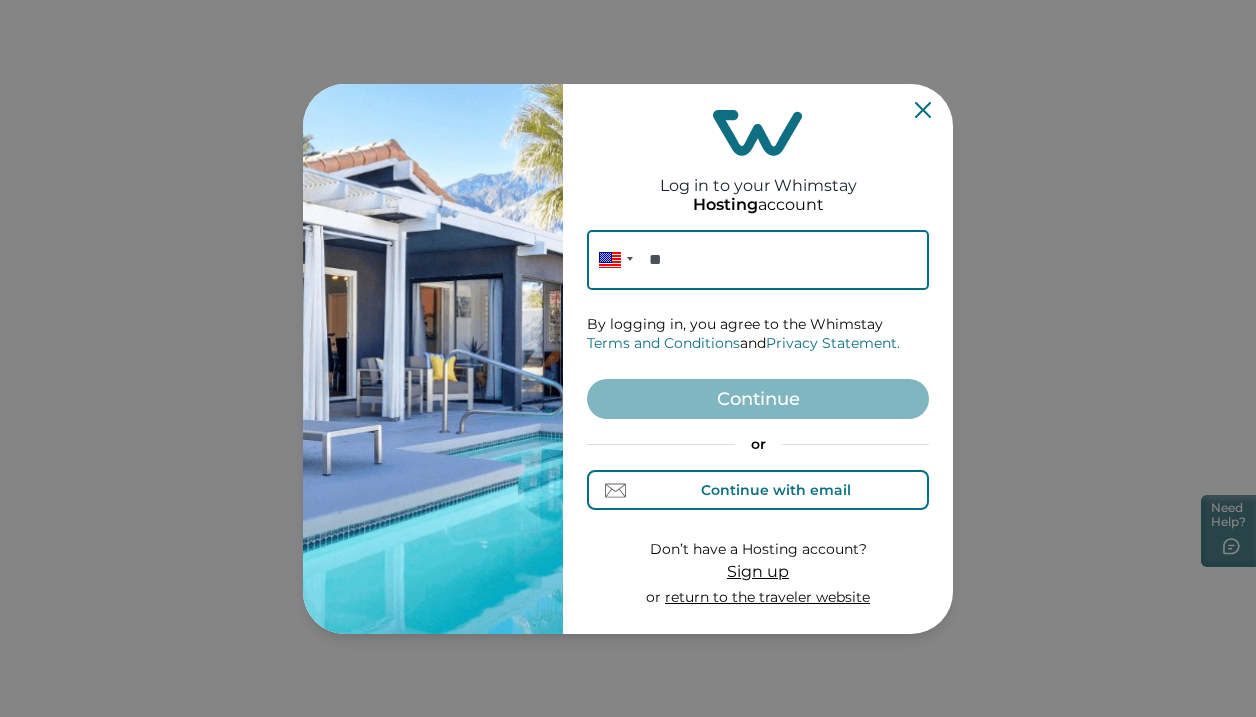 click on "Continue with email" at bounding box center [776, 490] 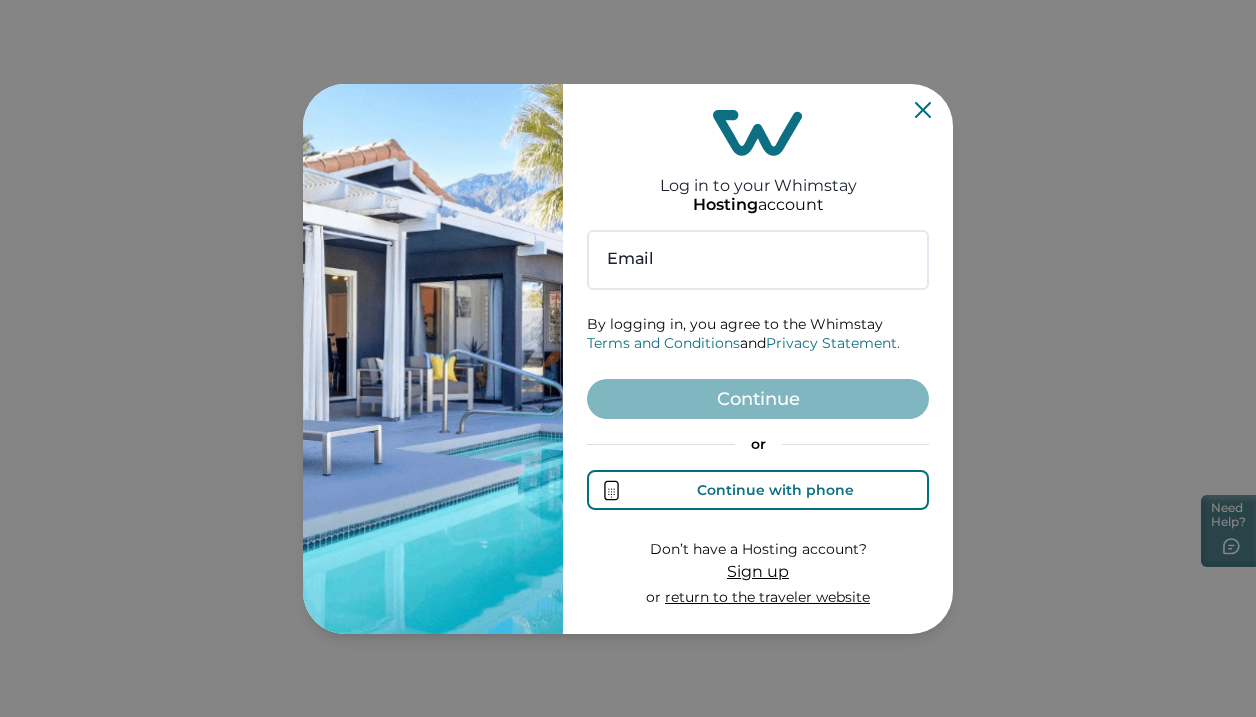 type 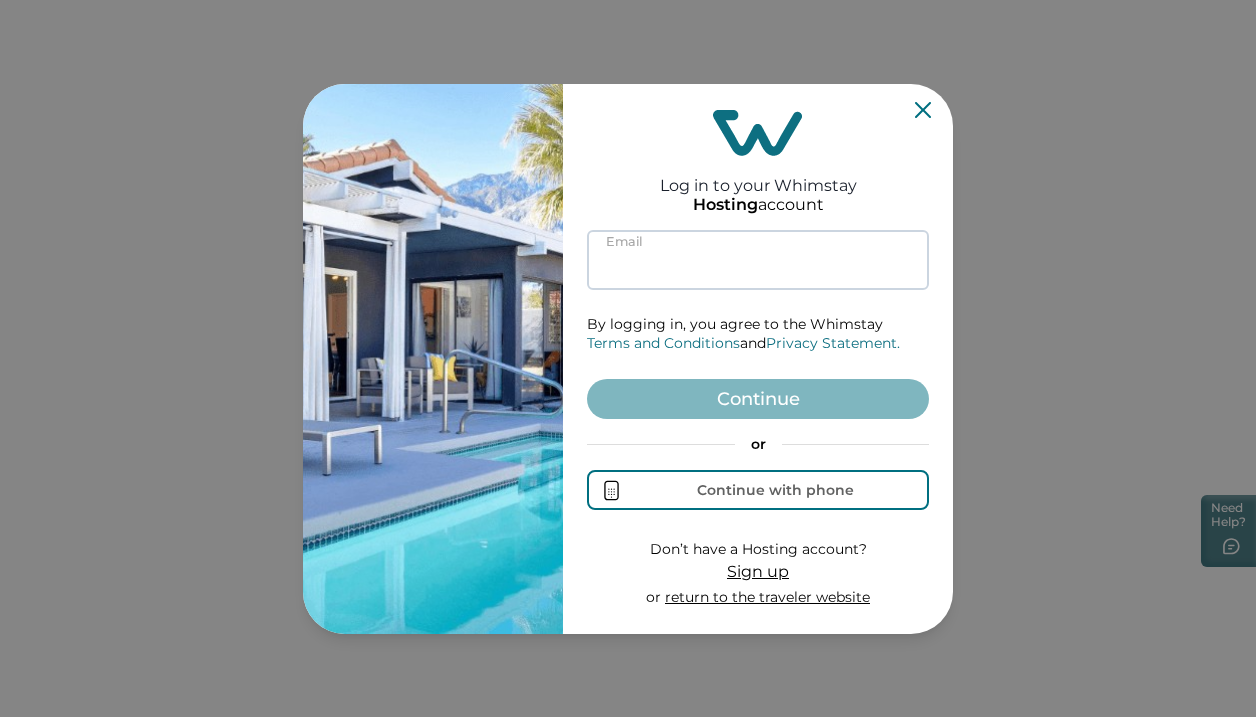 click at bounding box center (758, 260) 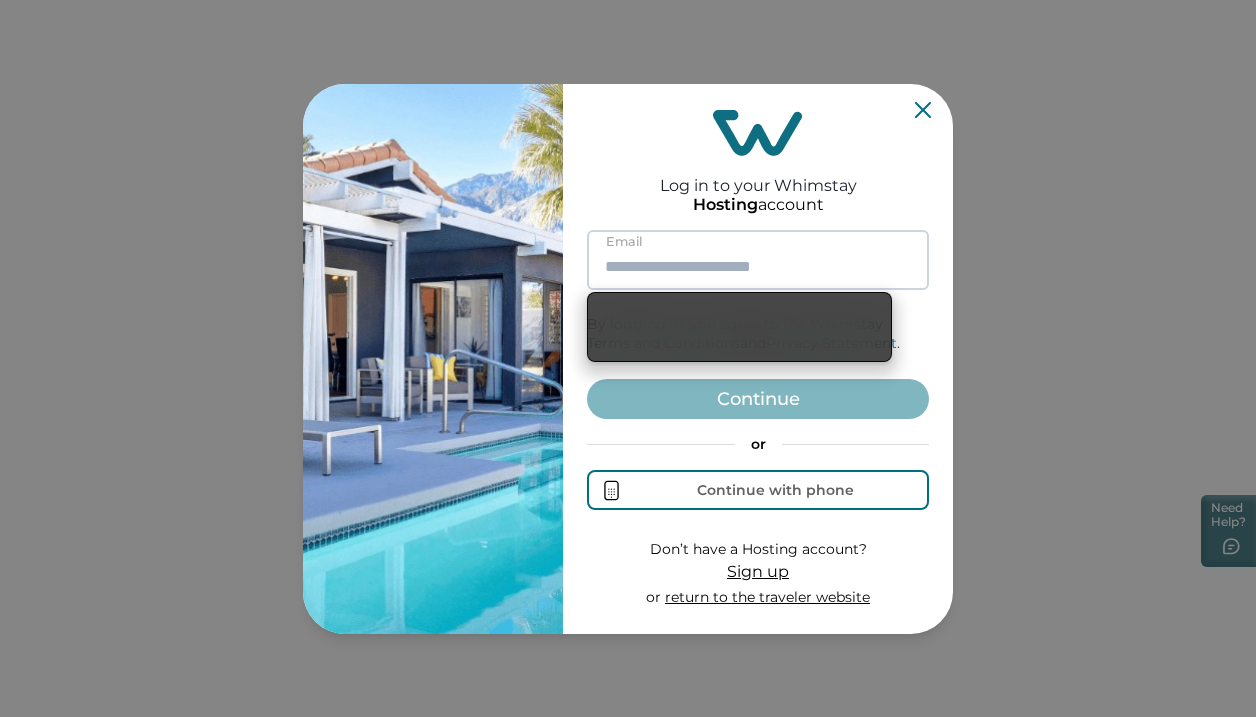 paste on "**********" 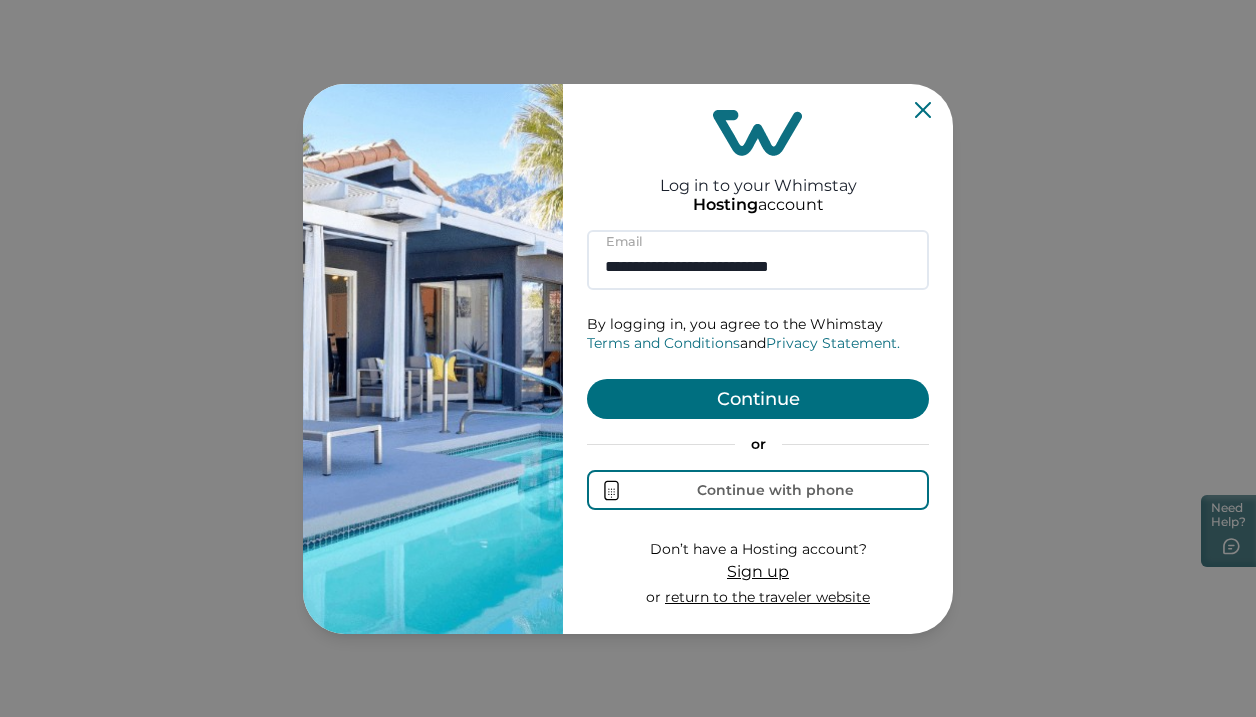 type on "**********" 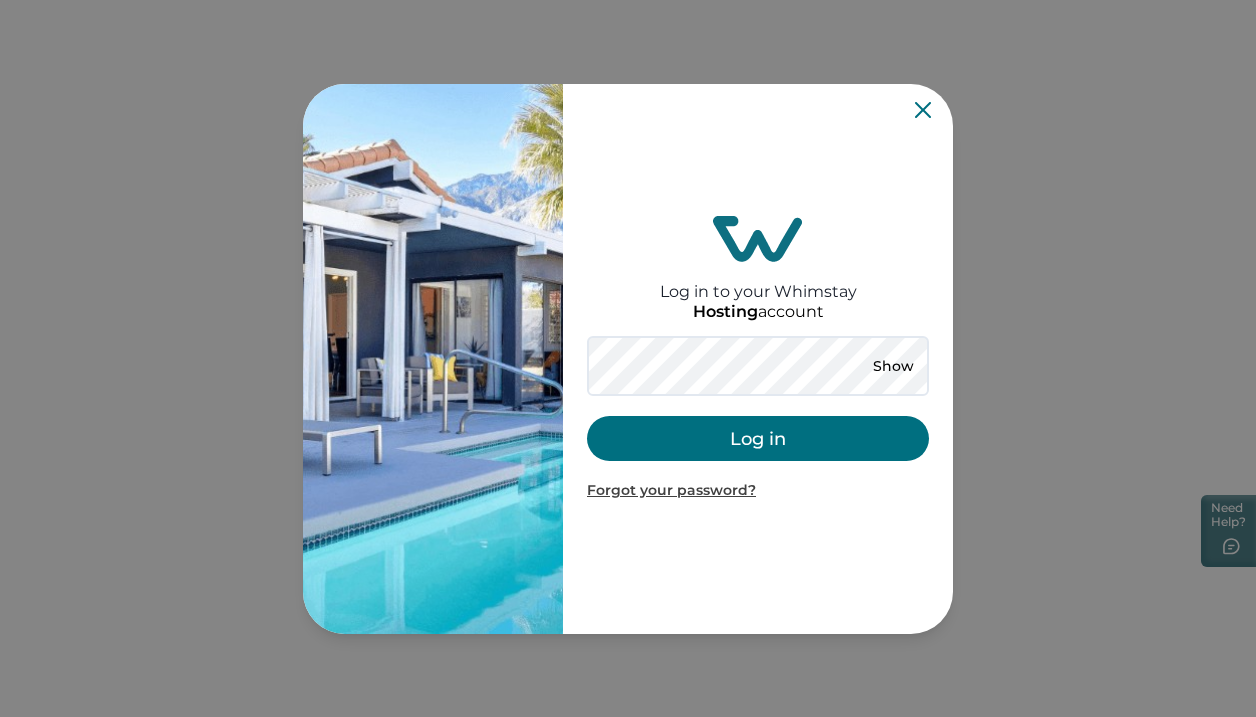 click on "Log in" at bounding box center [758, 438] 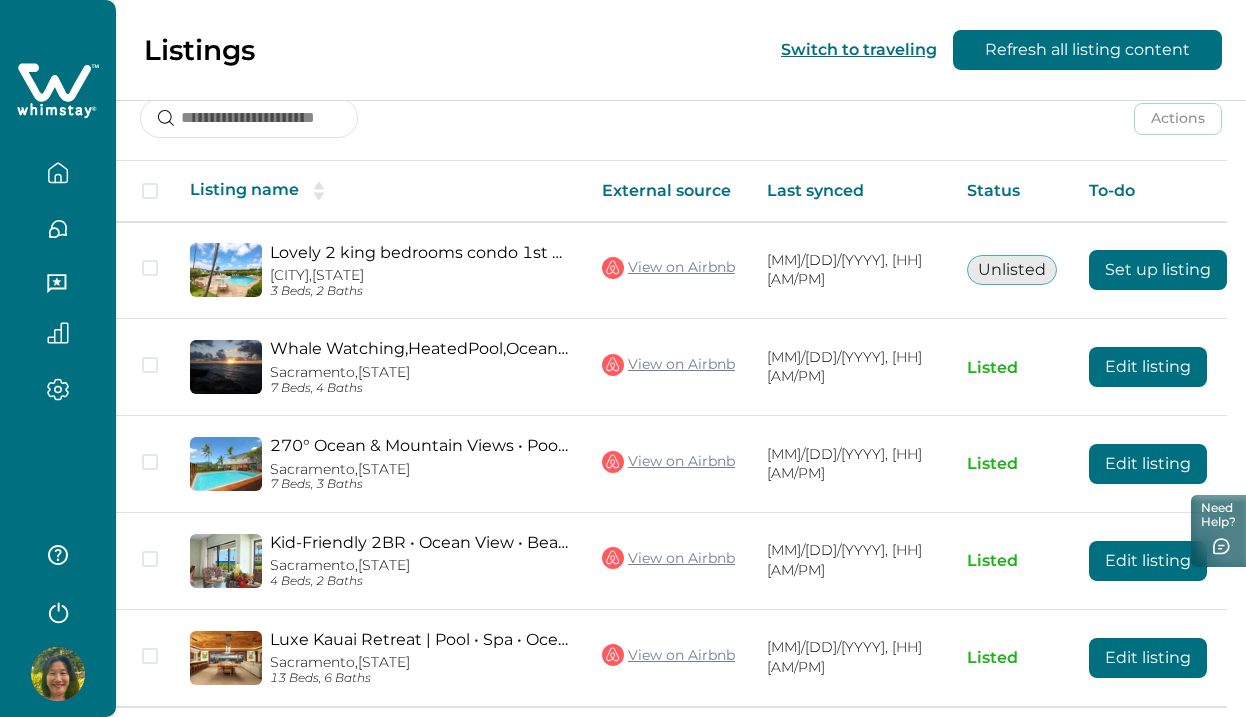 scroll, scrollTop: 372, scrollLeft: 0, axis: vertical 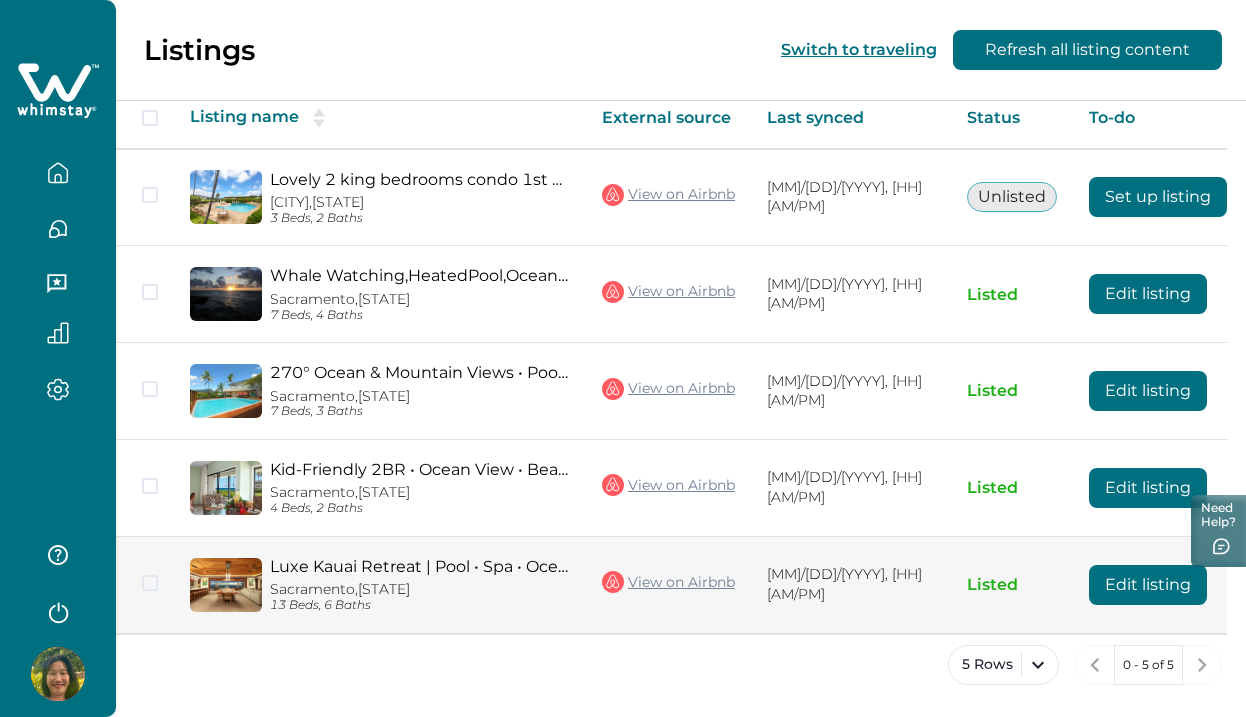 click on "Edit listing" at bounding box center (1148, 585) 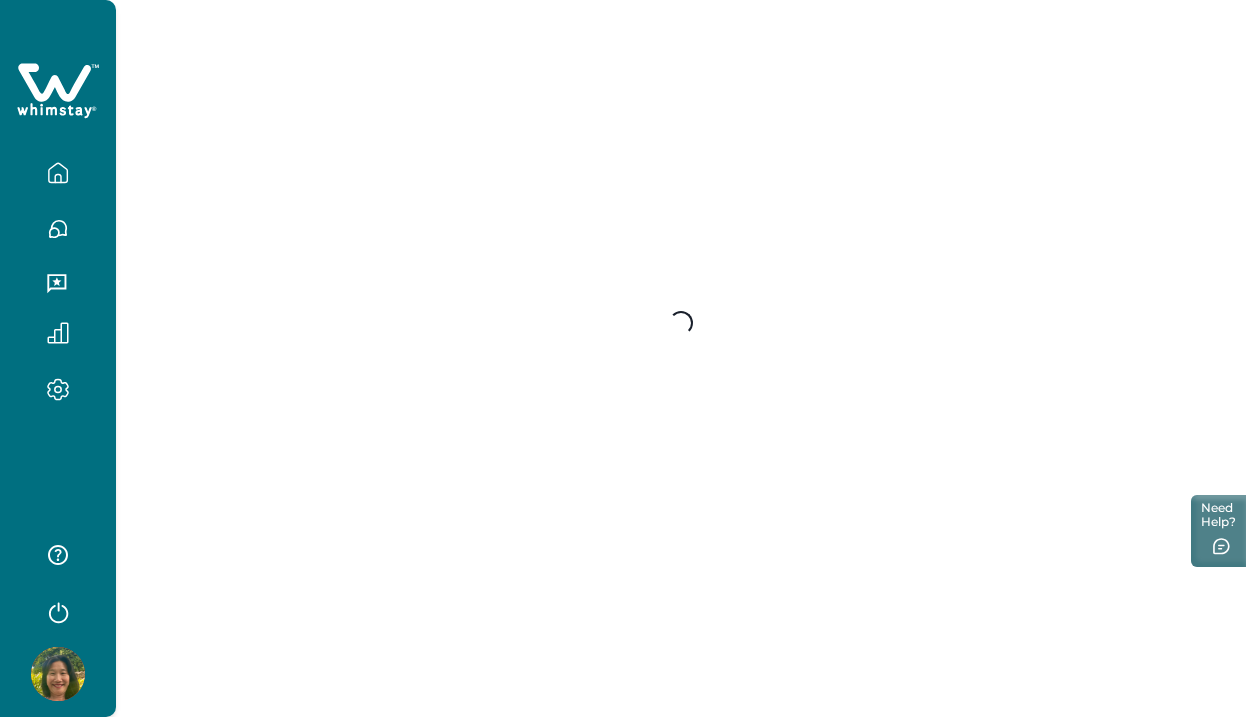 scroll, scrollTop: 0, scrollLeft: 0, axis: both 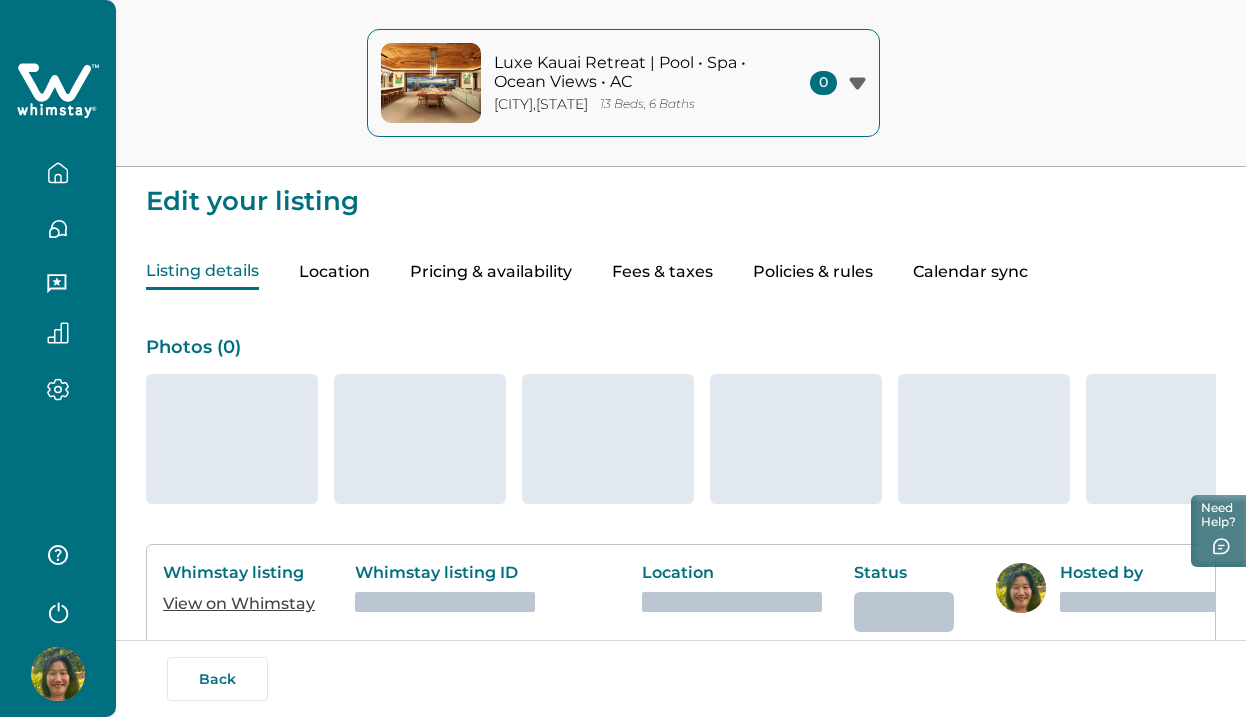 type on "**" 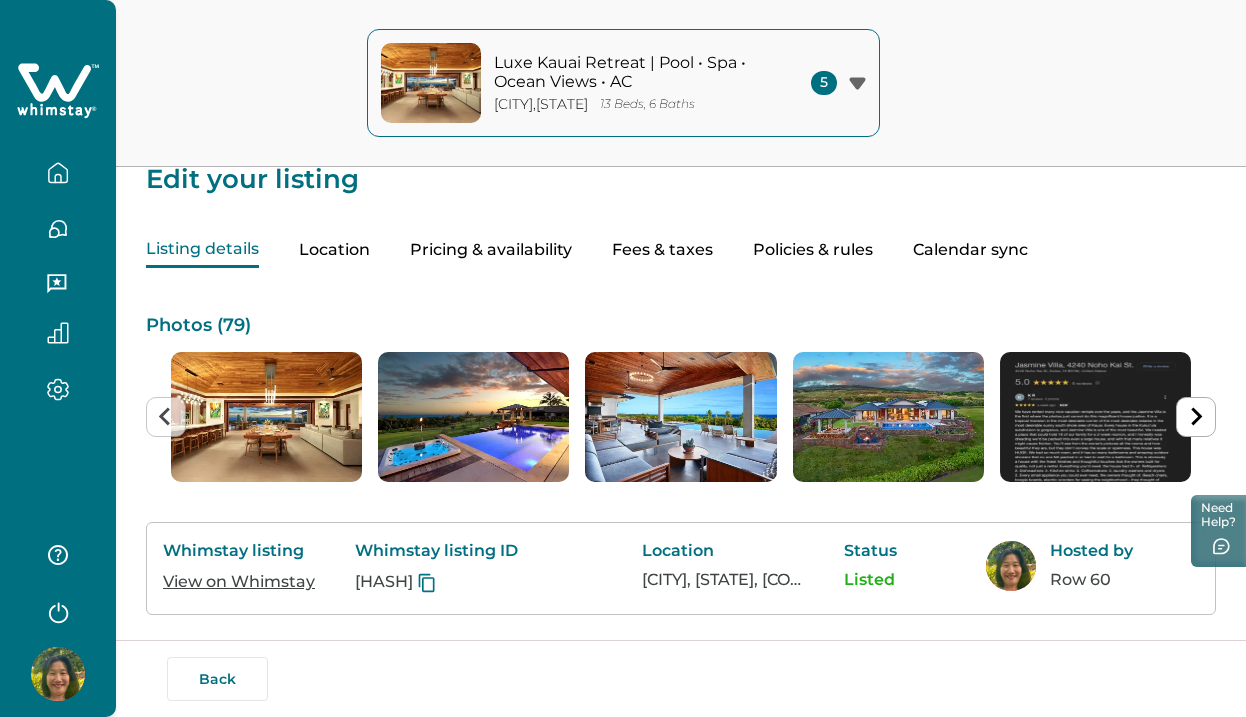 scroll, scrollTop: 28, scrollLeft: 0, axis: vertical 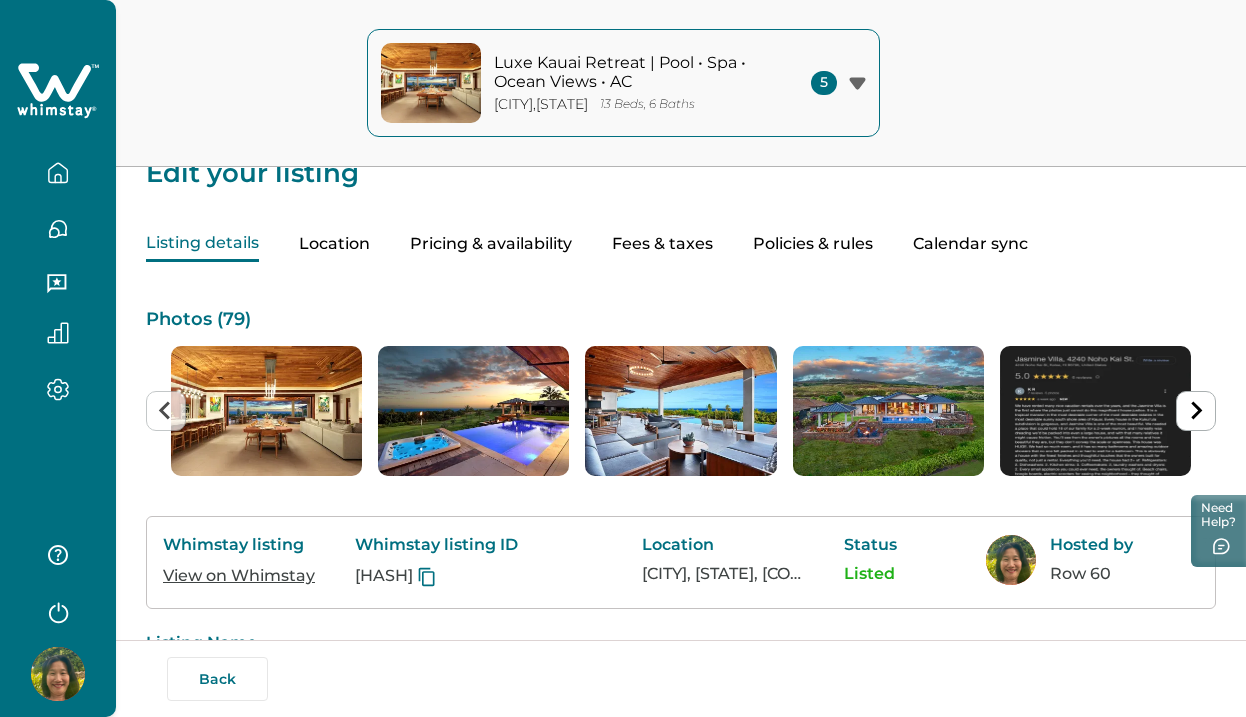 click on "Pricing & availability" at bounding box center (491, 244) 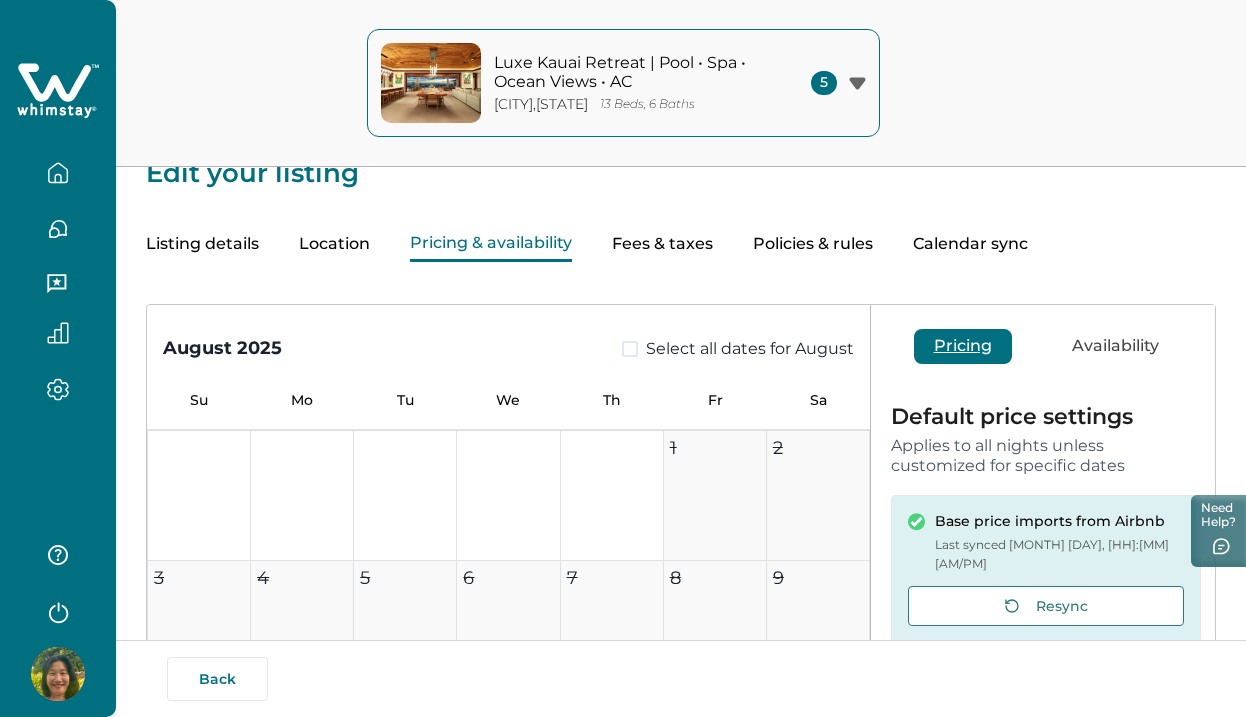 scroll, scrollTop: 13, scrollLeft: 0, axis: vertical 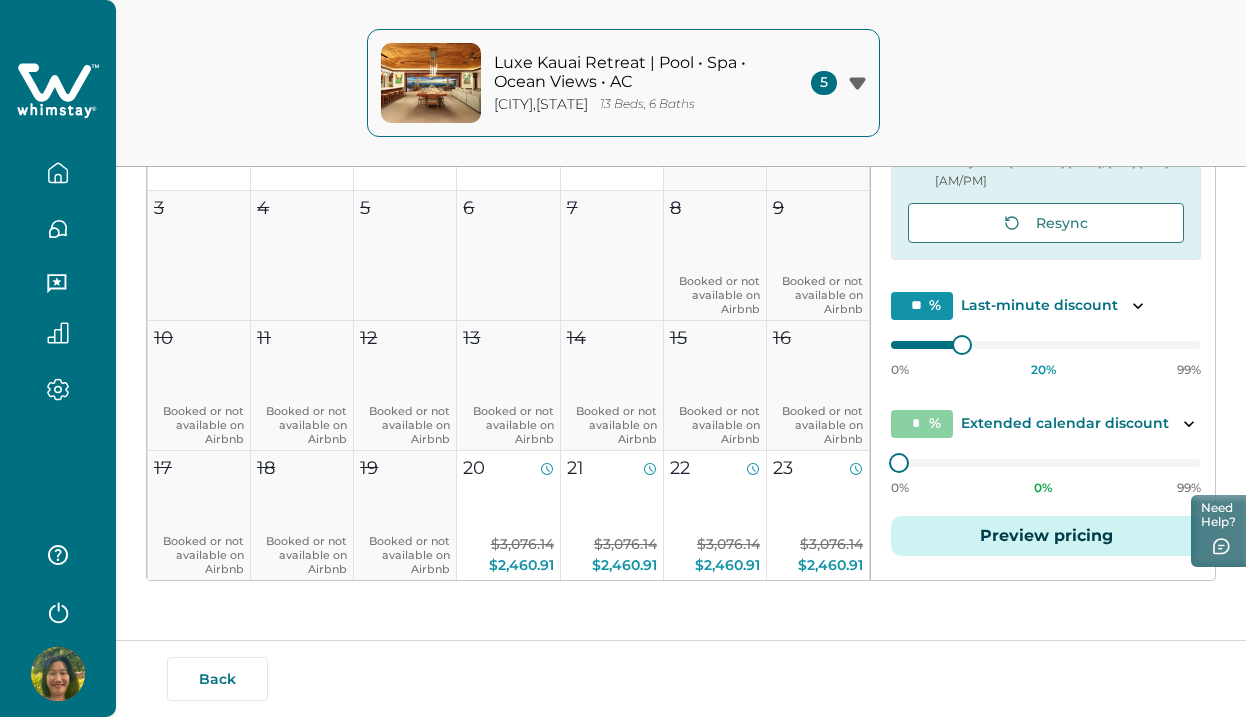 click on "Preview pricing" at bounding box center [1046, 536] 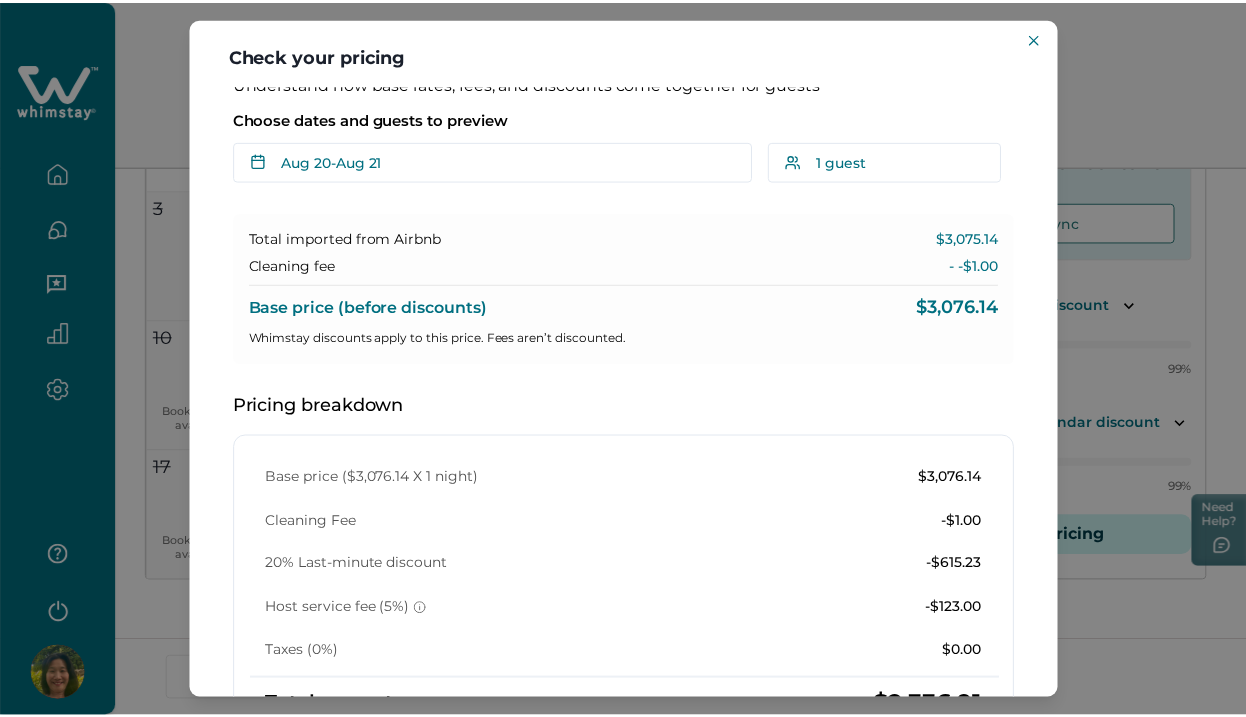 scroll, scrollTop: 0, scrollLeft: 0, axis: both 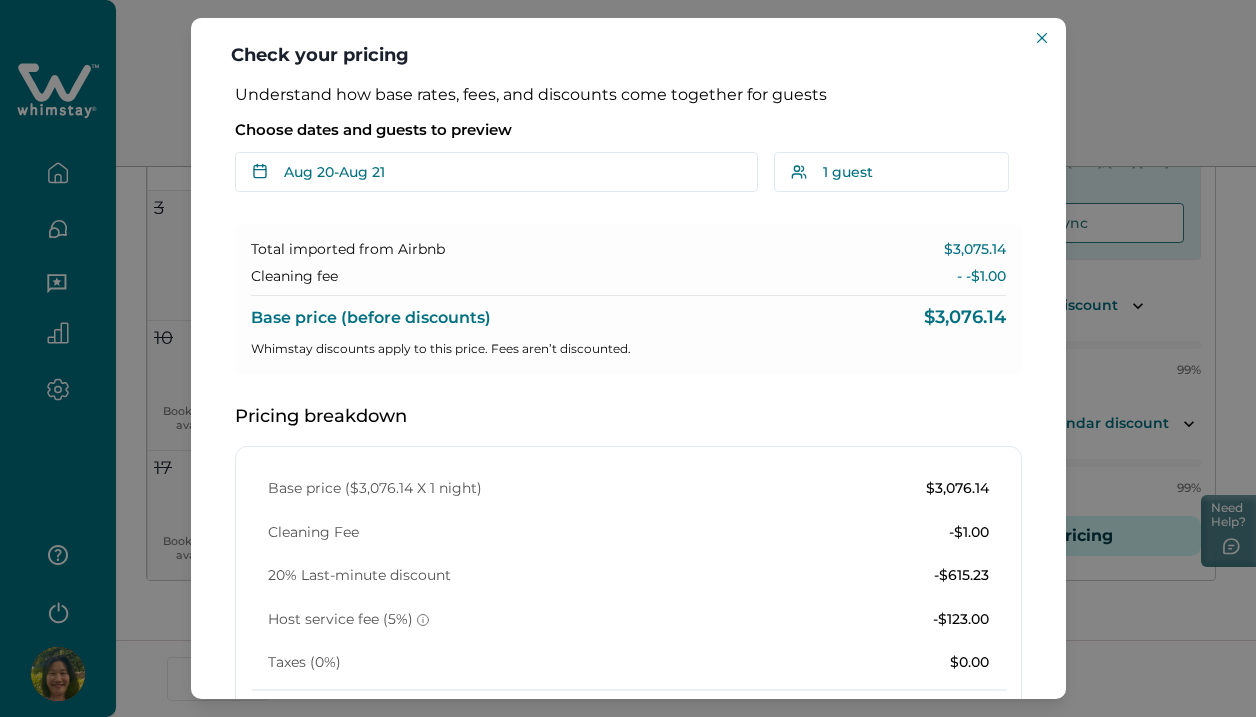 type 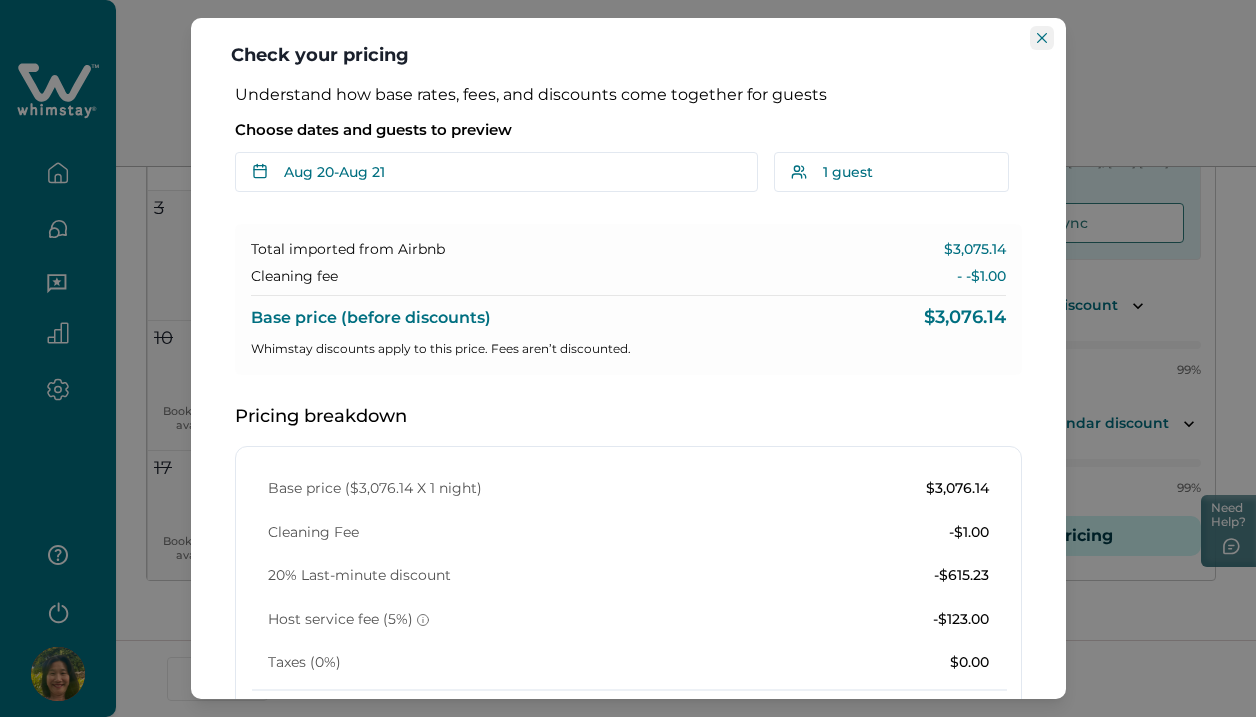 click 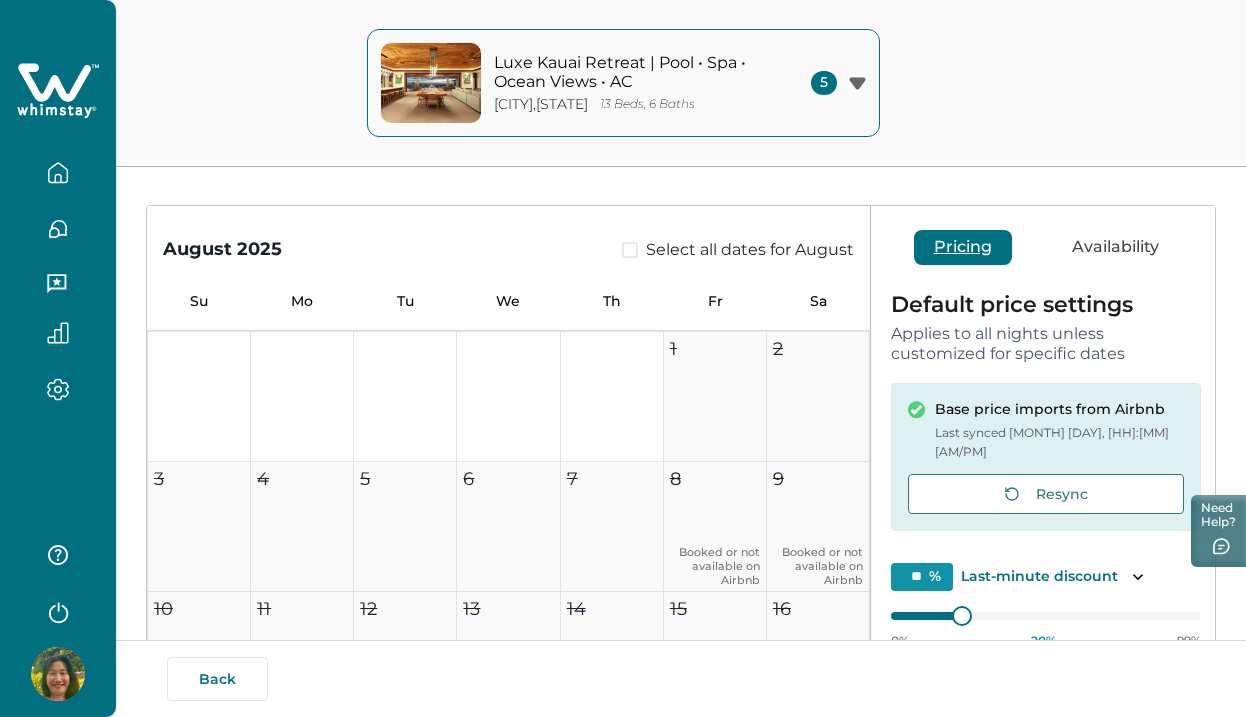 scroll, scrollTop: 130, scrollLeft: 0, axis: vertical 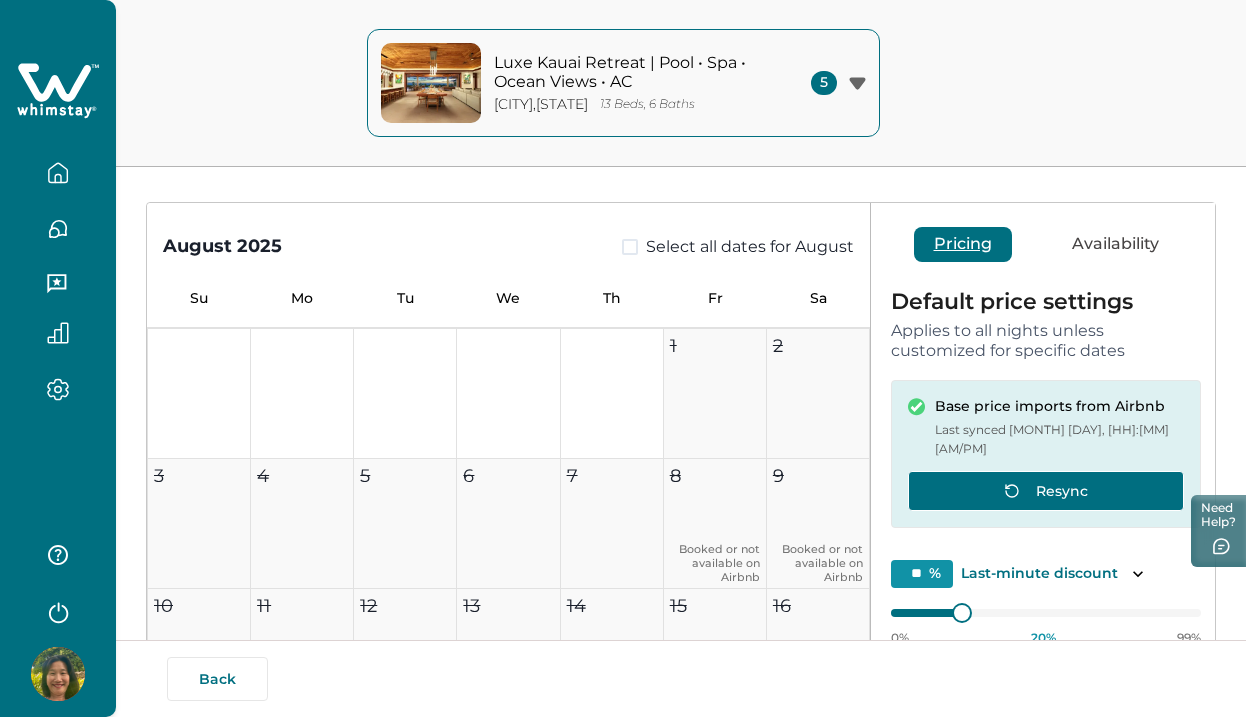 click on "Resync" at bounding box center [1046, 491] 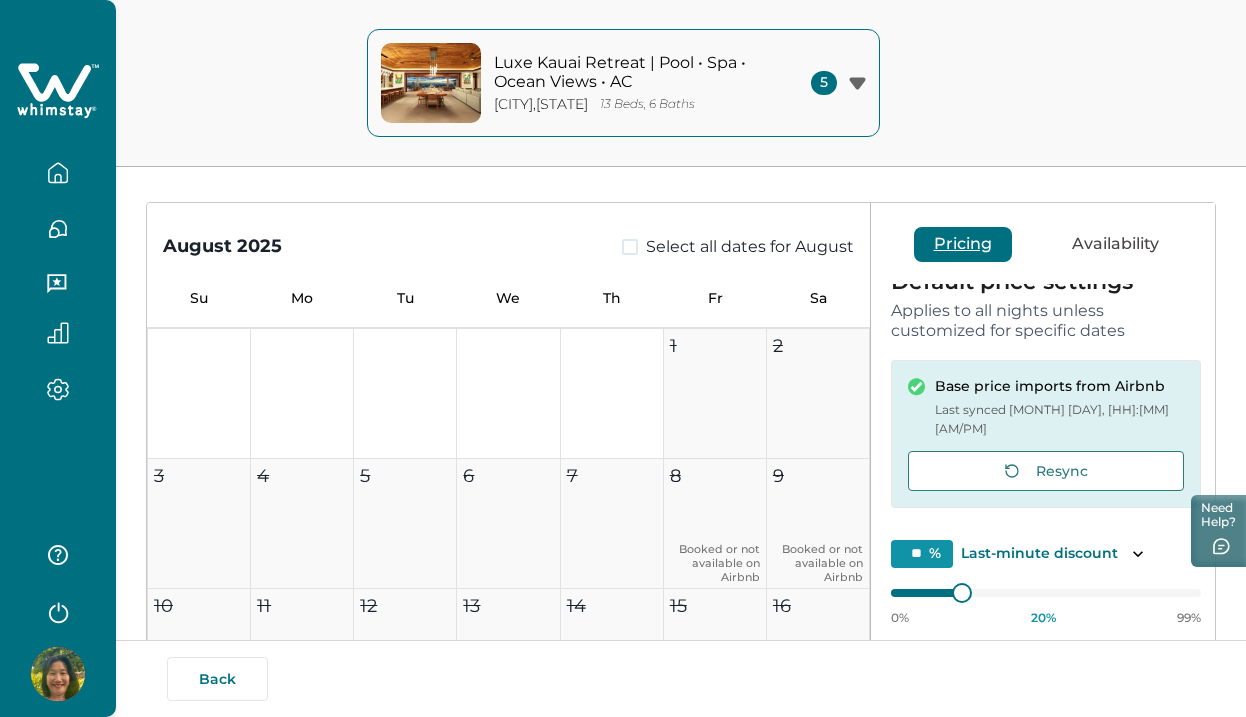 scroll, scrollTop: 13, scrollLeft: 0, axis: vertical 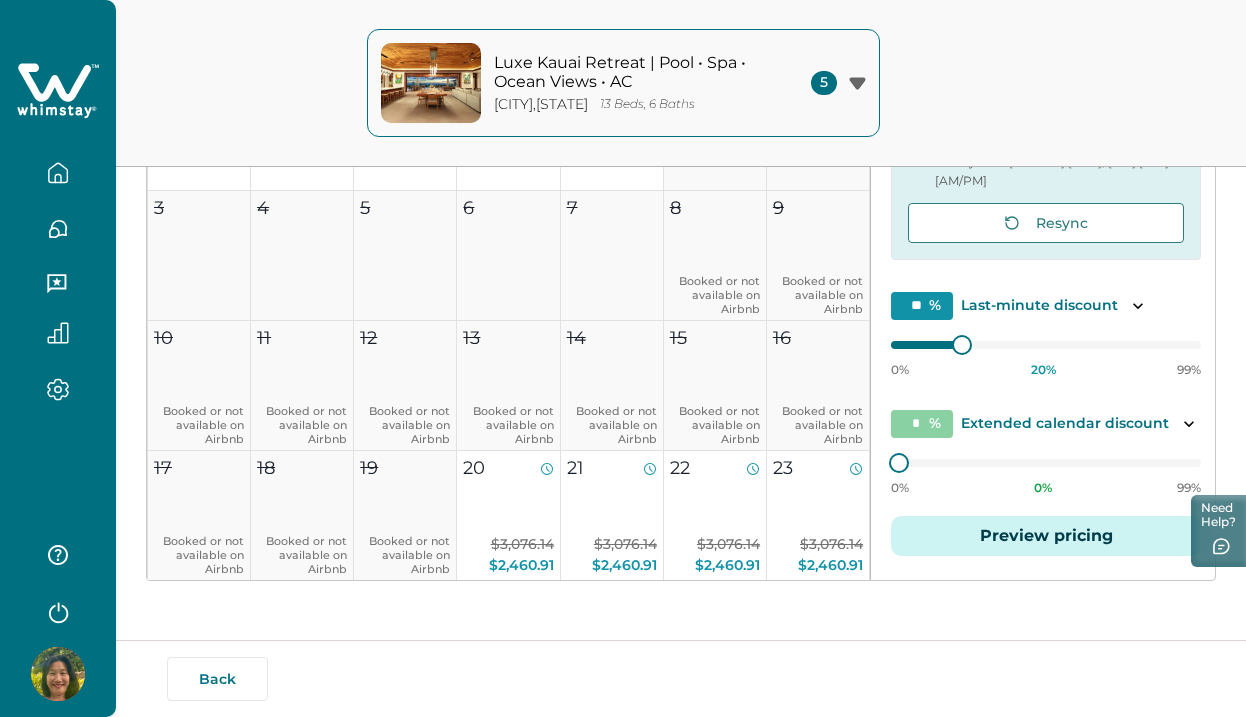 click on "Preview pricing" at bounding box center (1046, 536) 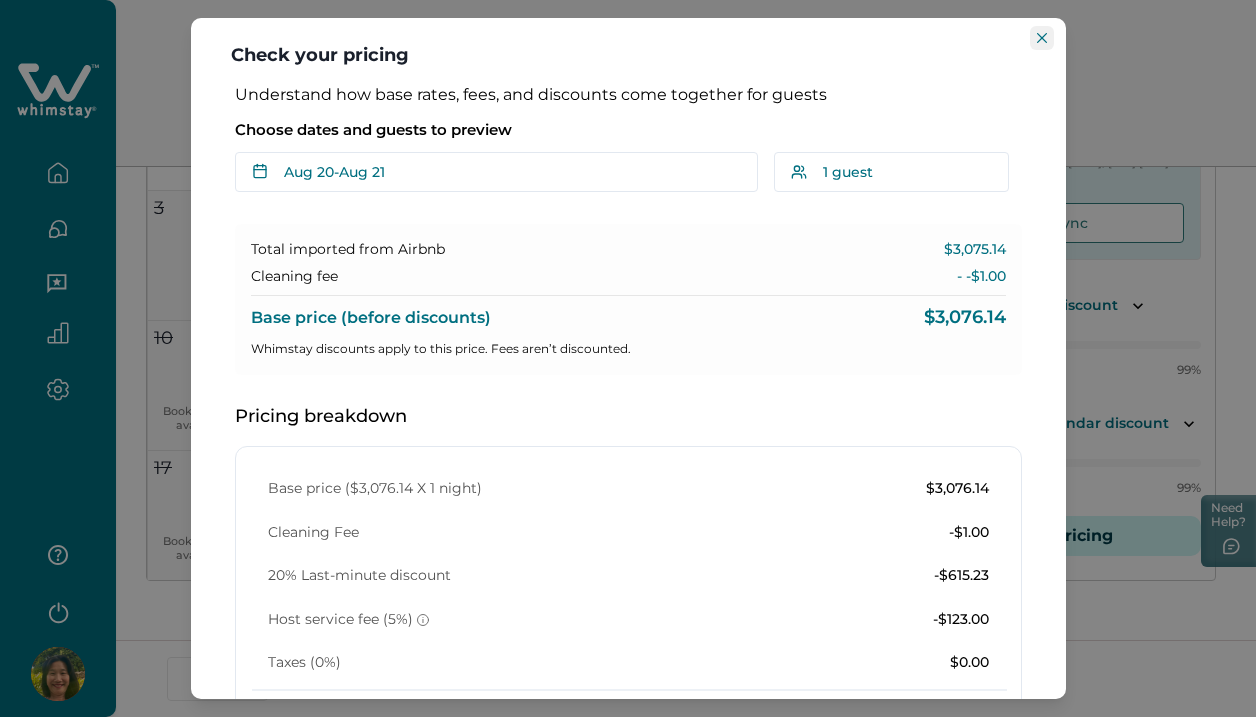 click 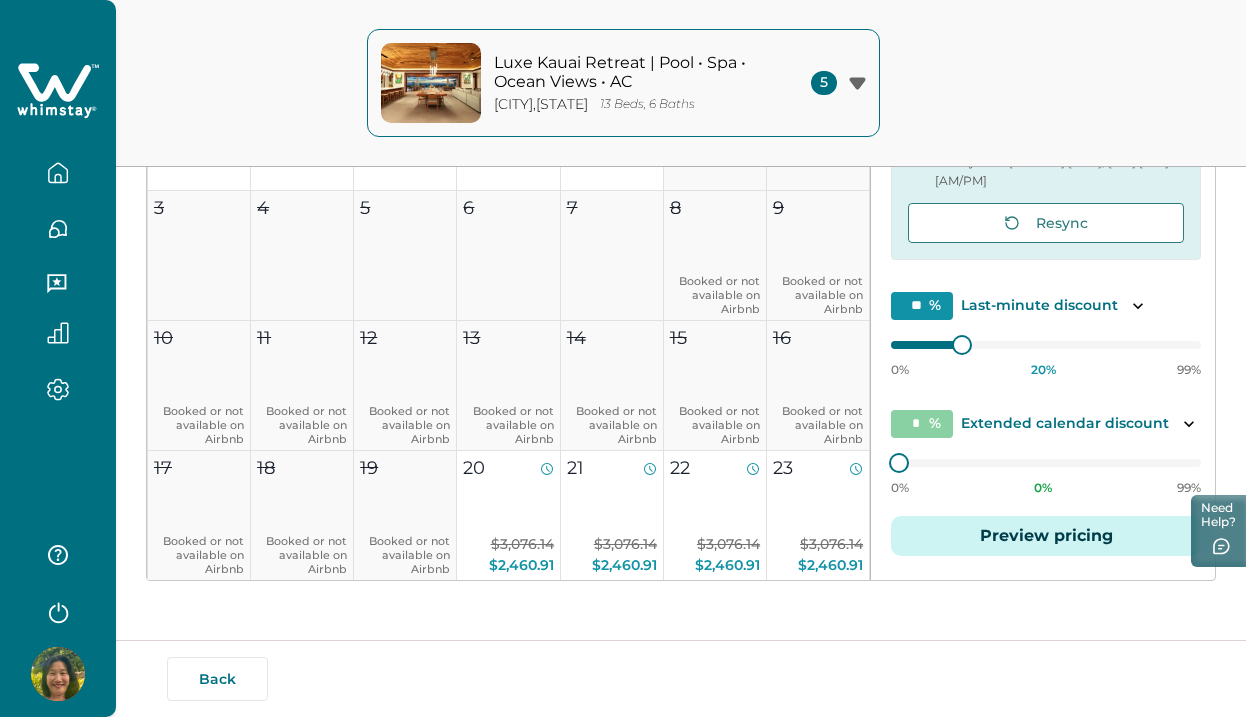 click on "Preview pricing" at bounding box center (1046, 536) 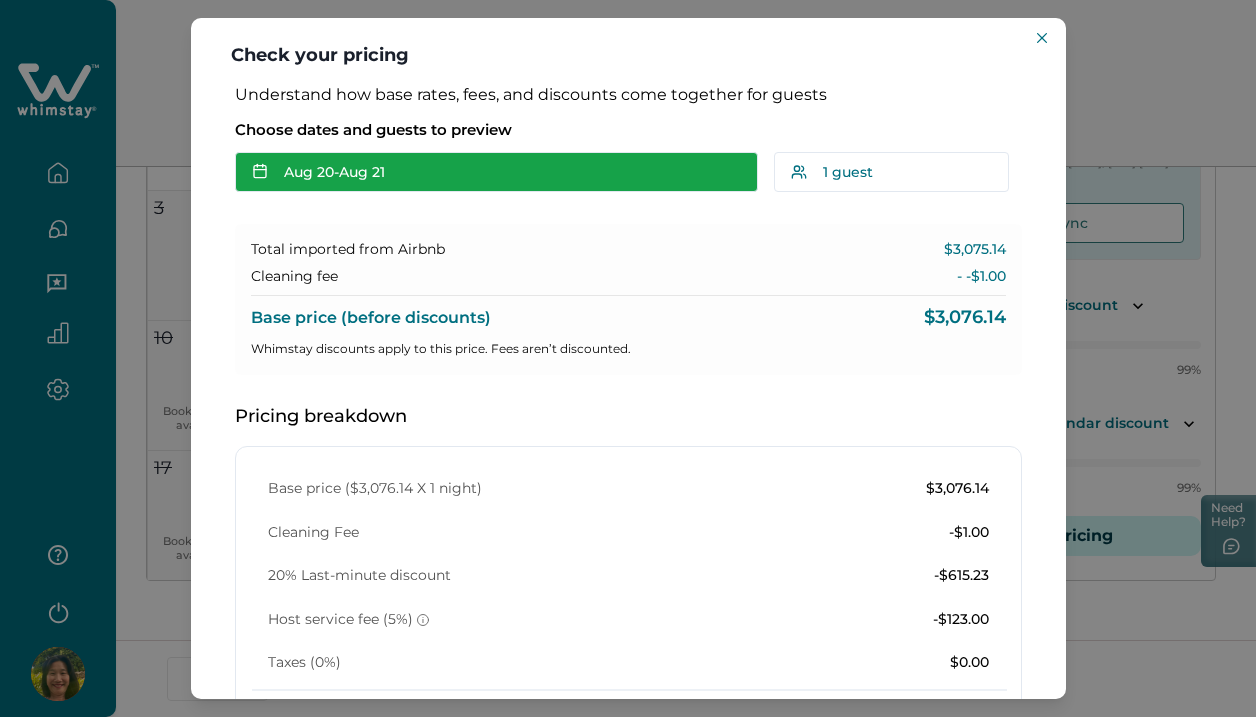 click on "[MONTH] [DAY]  -  [MONTH] [DAY]" at bounding box center (496, 172) 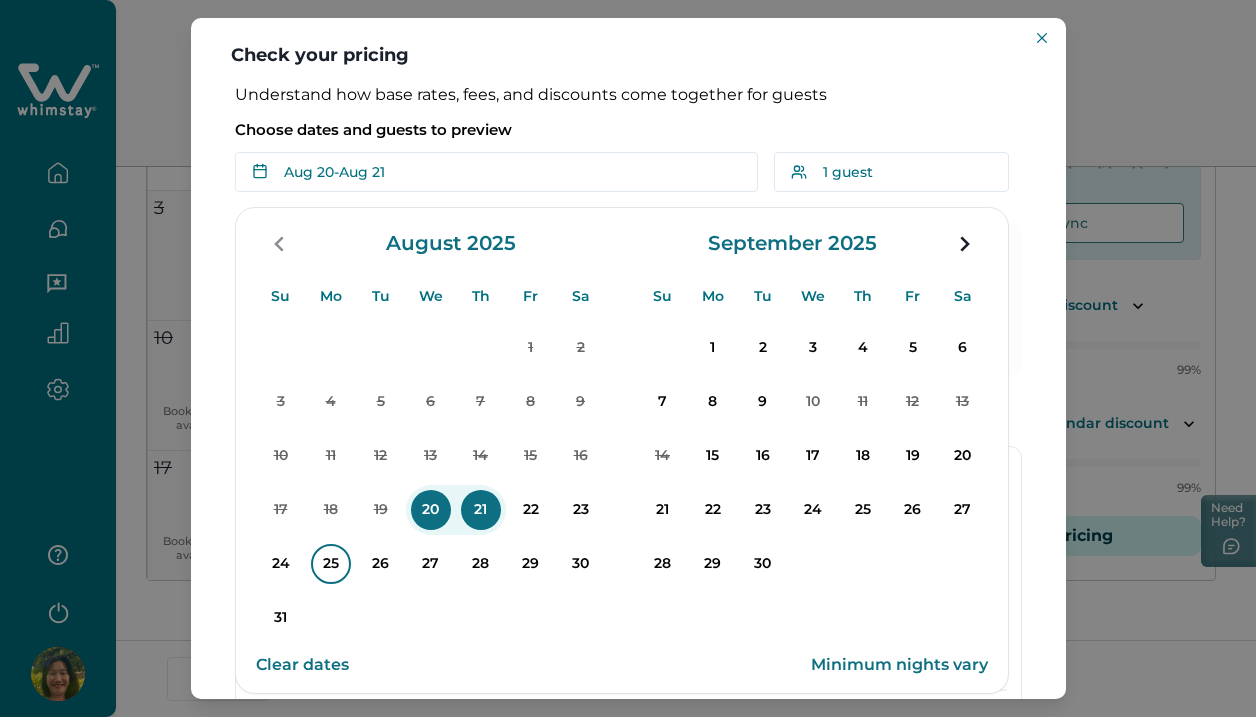 click on "25" at bounding box center [331, 564] 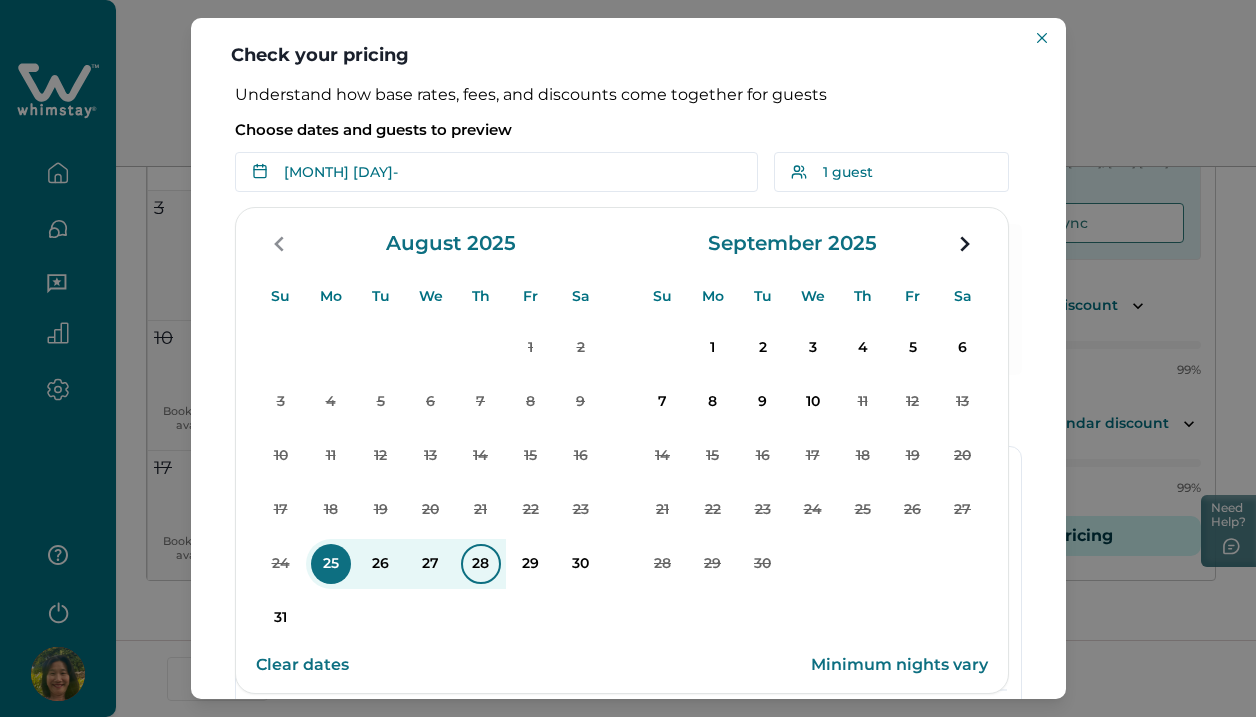 click on "28" at bounding box center [481, 564] 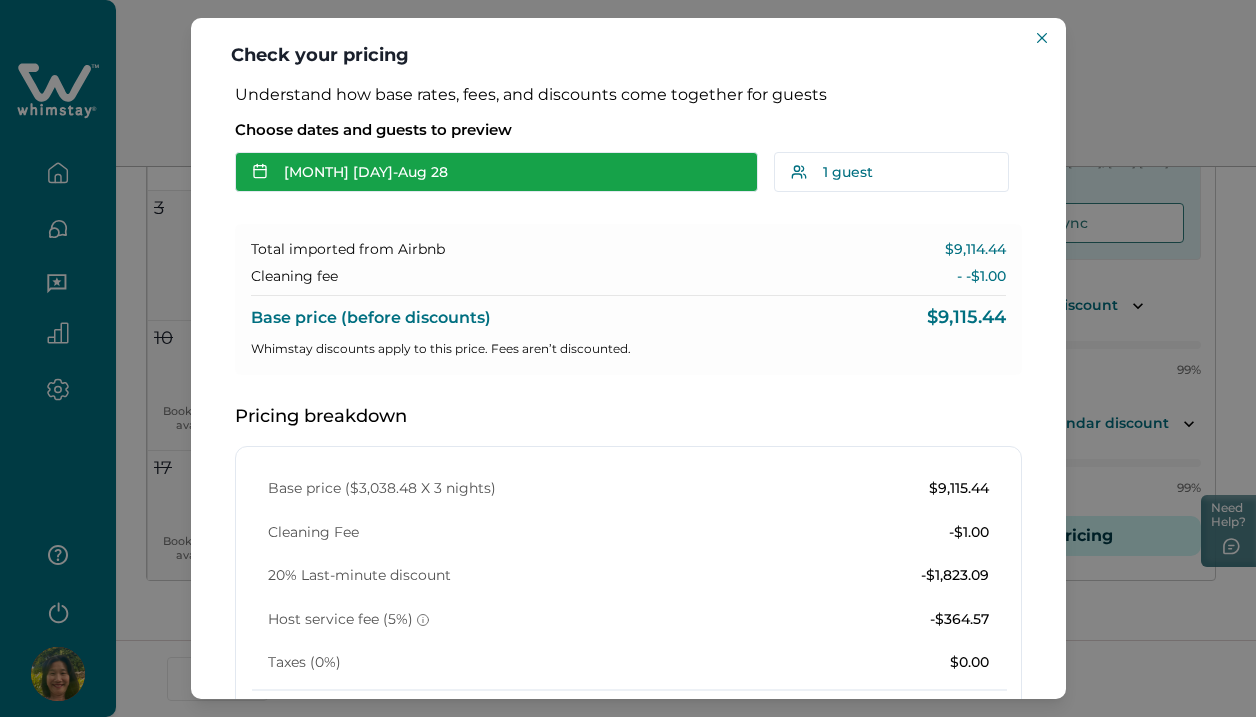 click on "[MONTH] [DAY]  -  [MONTH] [DAY]" at bounding box center [496, 172] 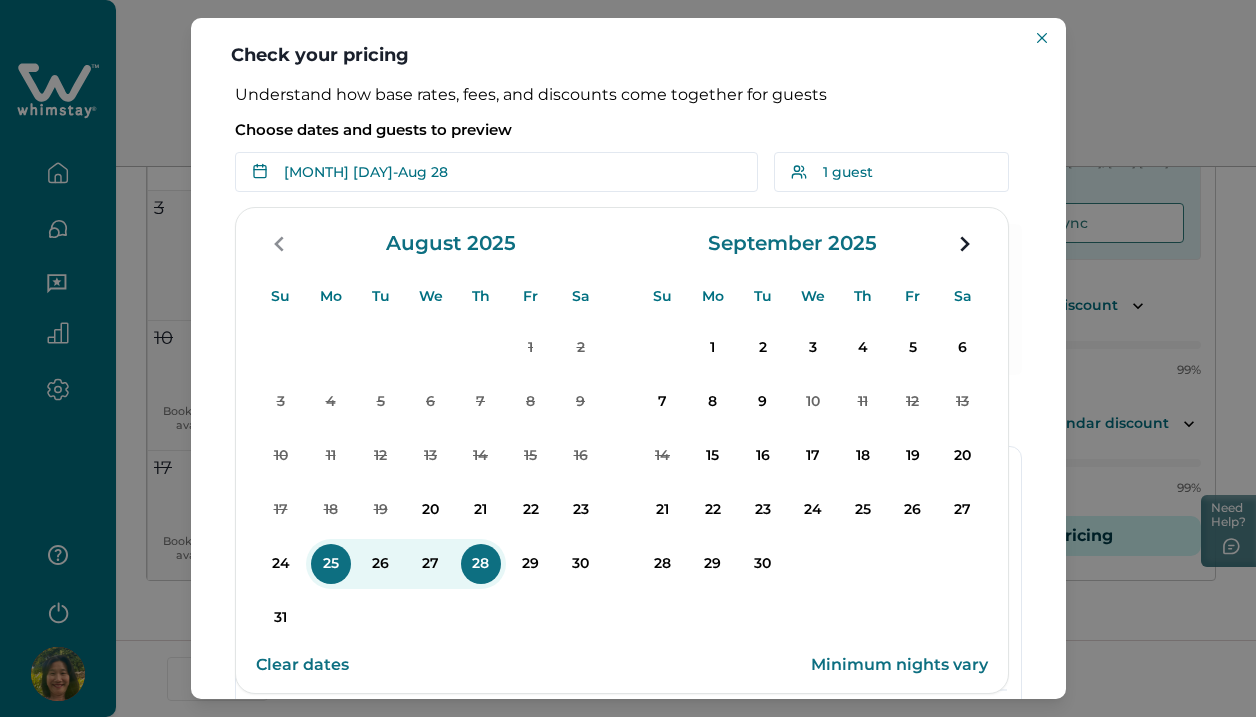 click on "Clear dates" at bounding box center (302, 665) 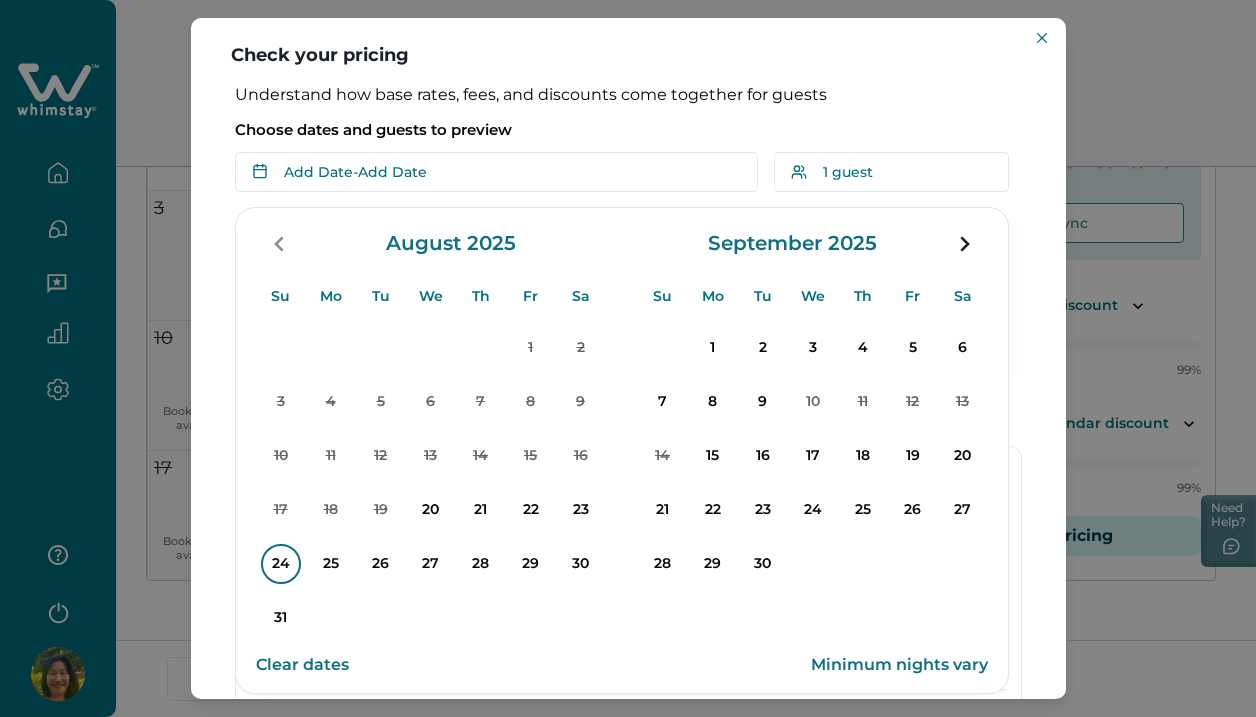 click on "24" at bounding box center (281, 564) 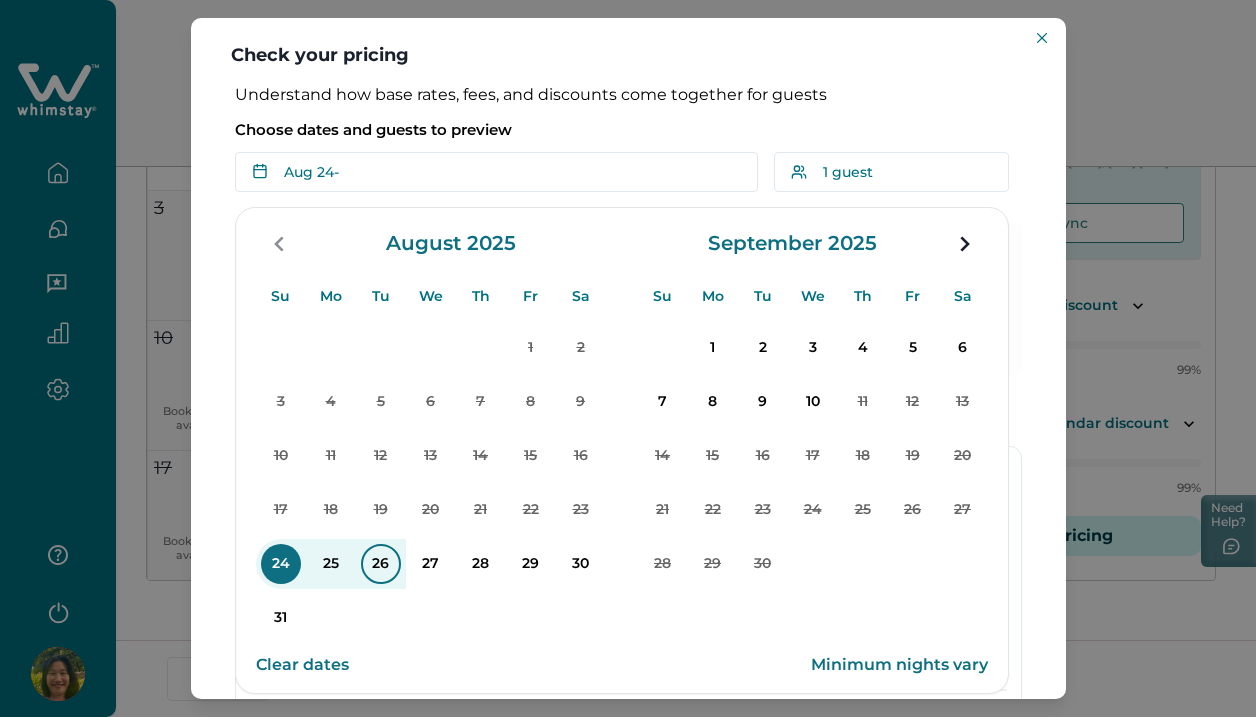click on "26" at bounding box center [381, 564] 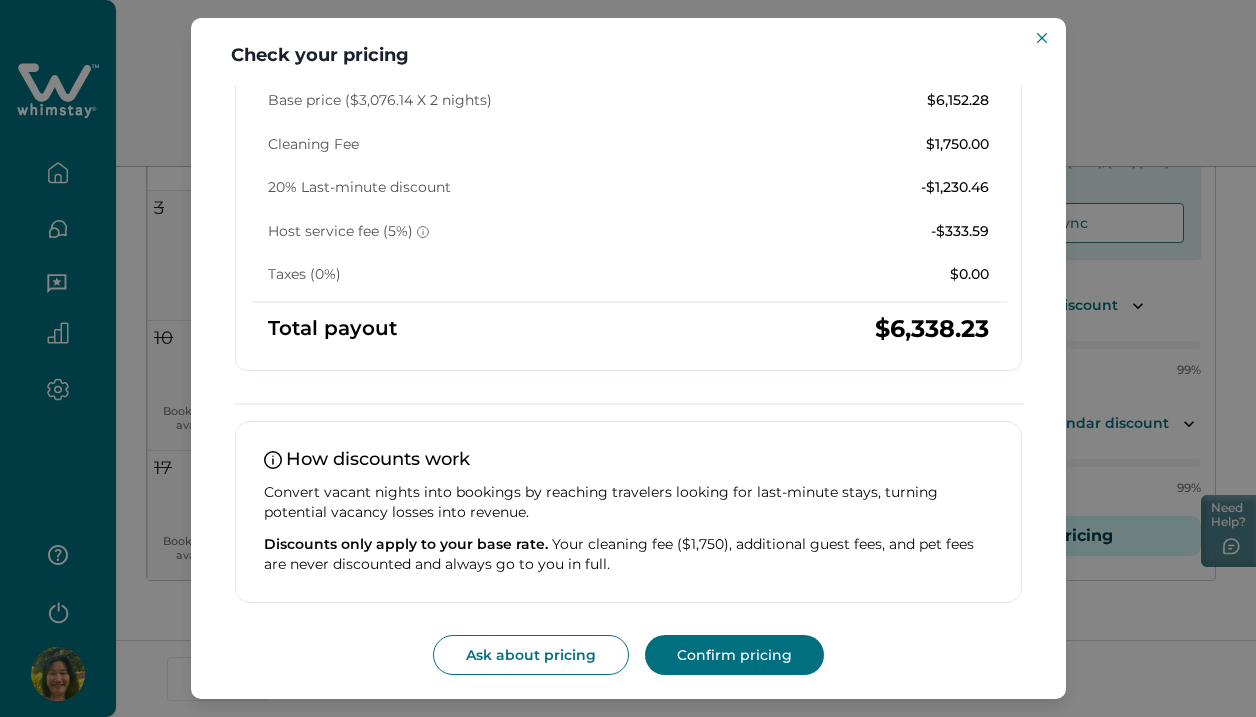 scroll, scrollTop: 0, scrollLeft: 0, axis: both 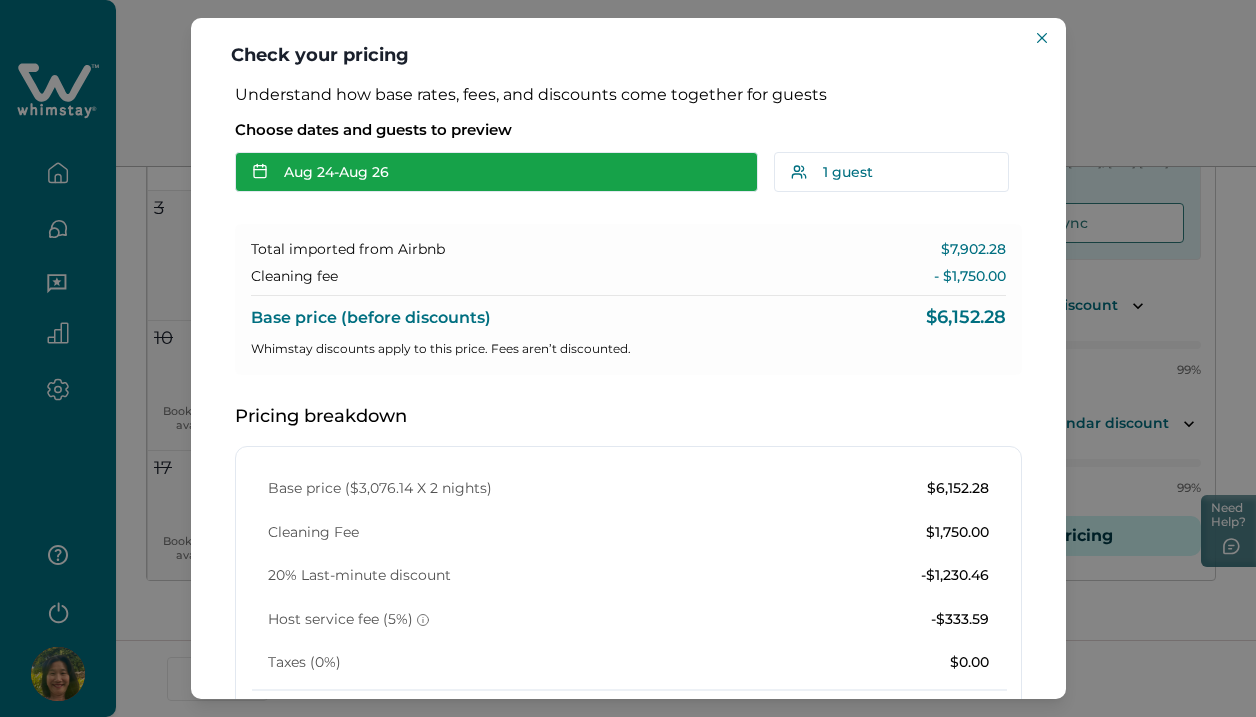 click on "[MONTH] [DAY]  -  [MONTH] [DAY]" at bounding box center (496, 172) 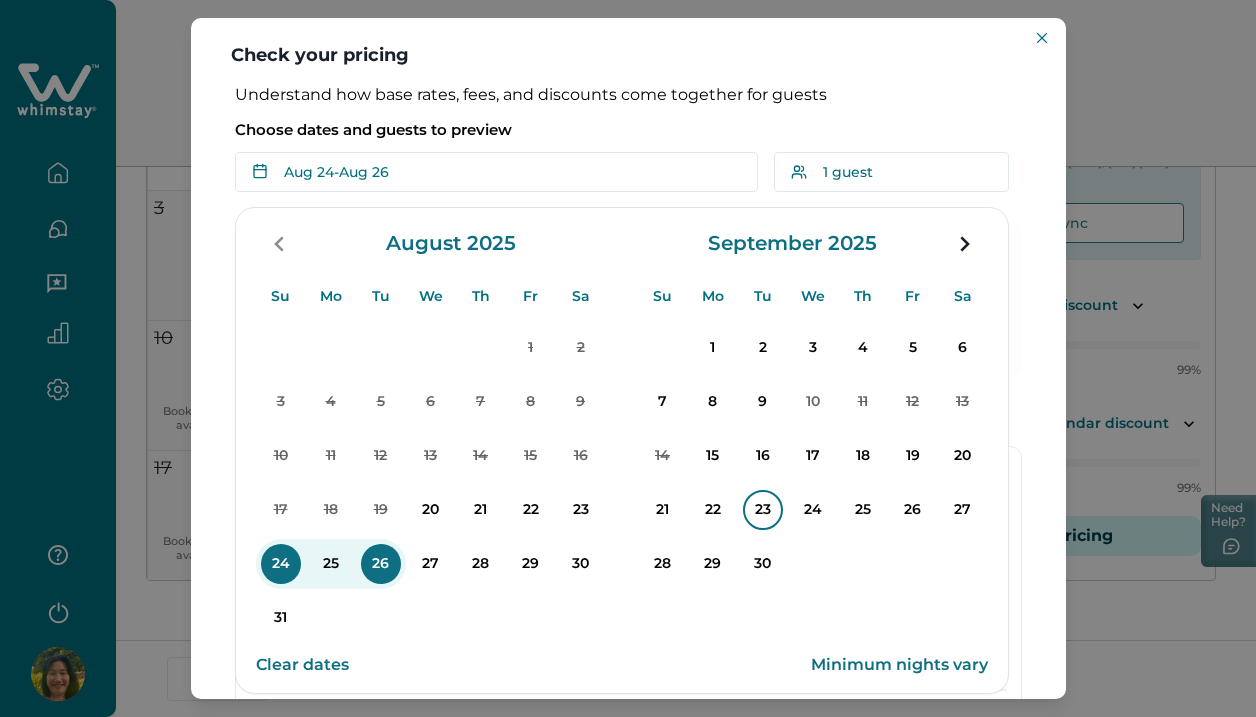 click on "23" at bounding box center (763, 510) 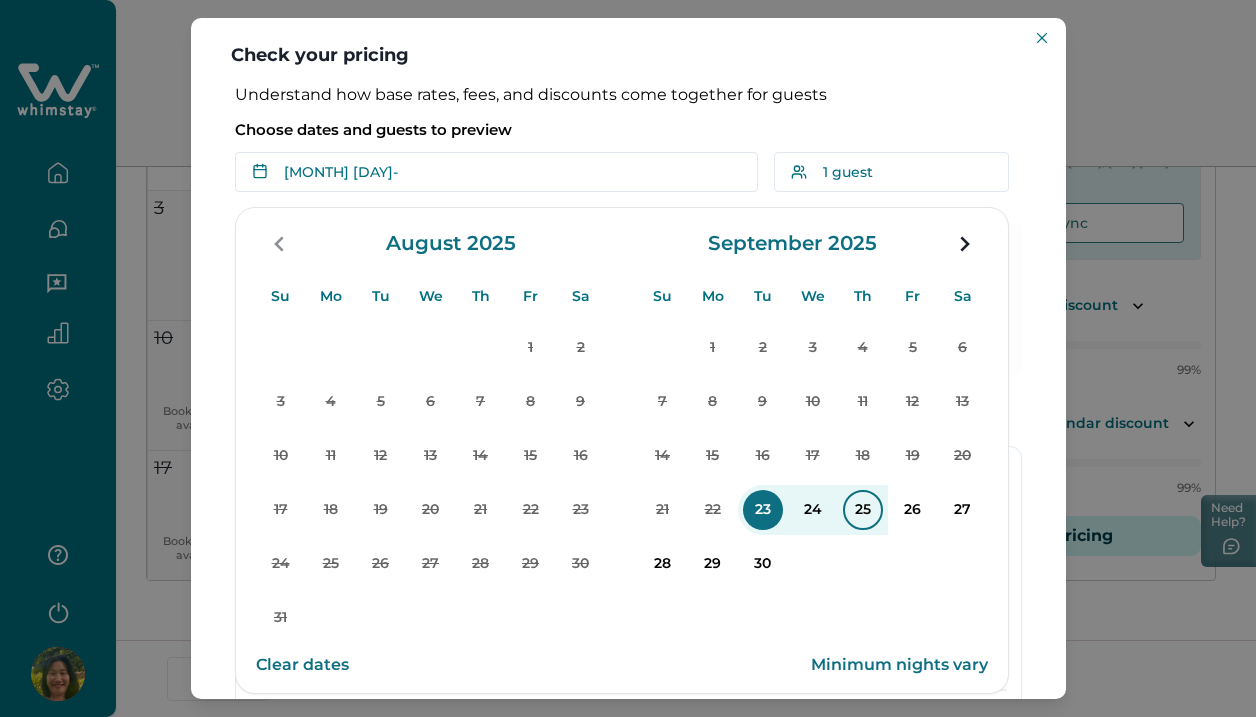 click on "25" at bounding box center (863, 510) 